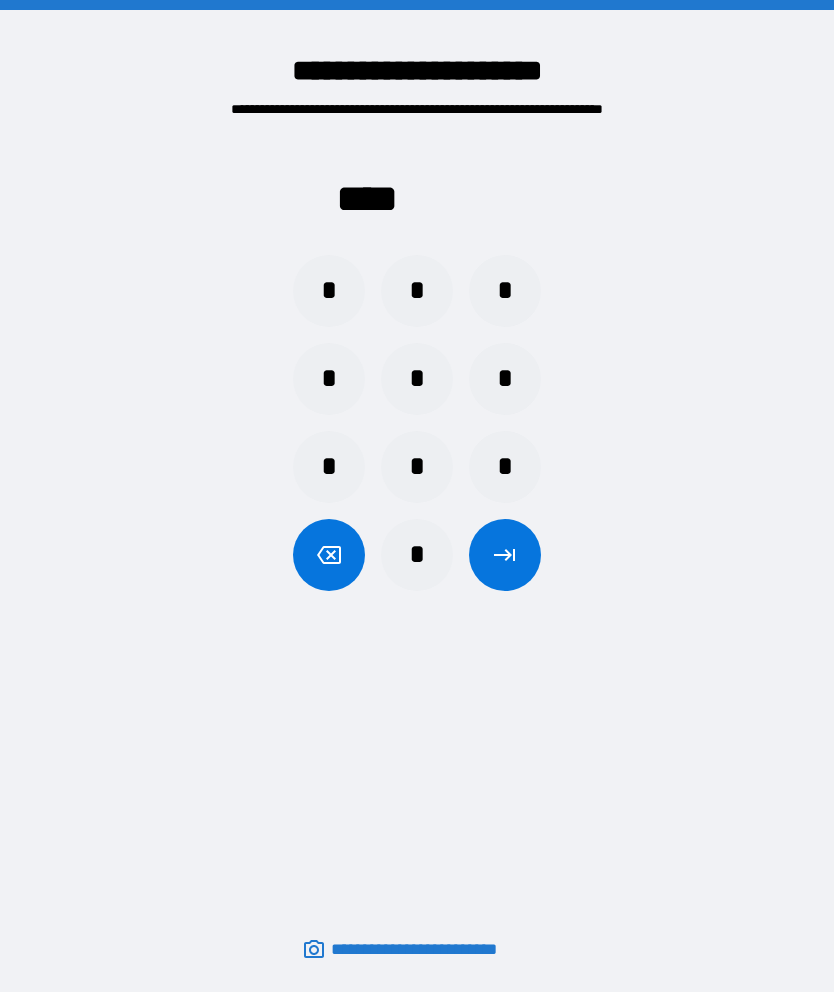 scroll, scrollTop: 0, scrollLeft: 0, axis: both 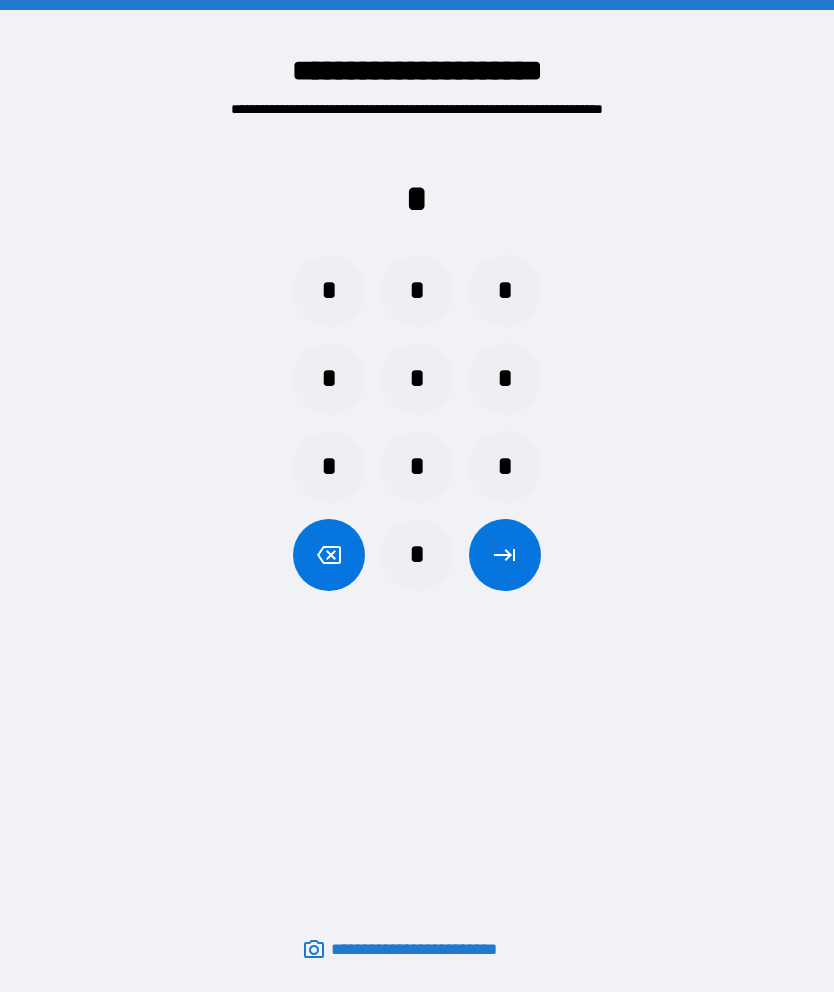 click on "*" at bounding box center (329, 291) 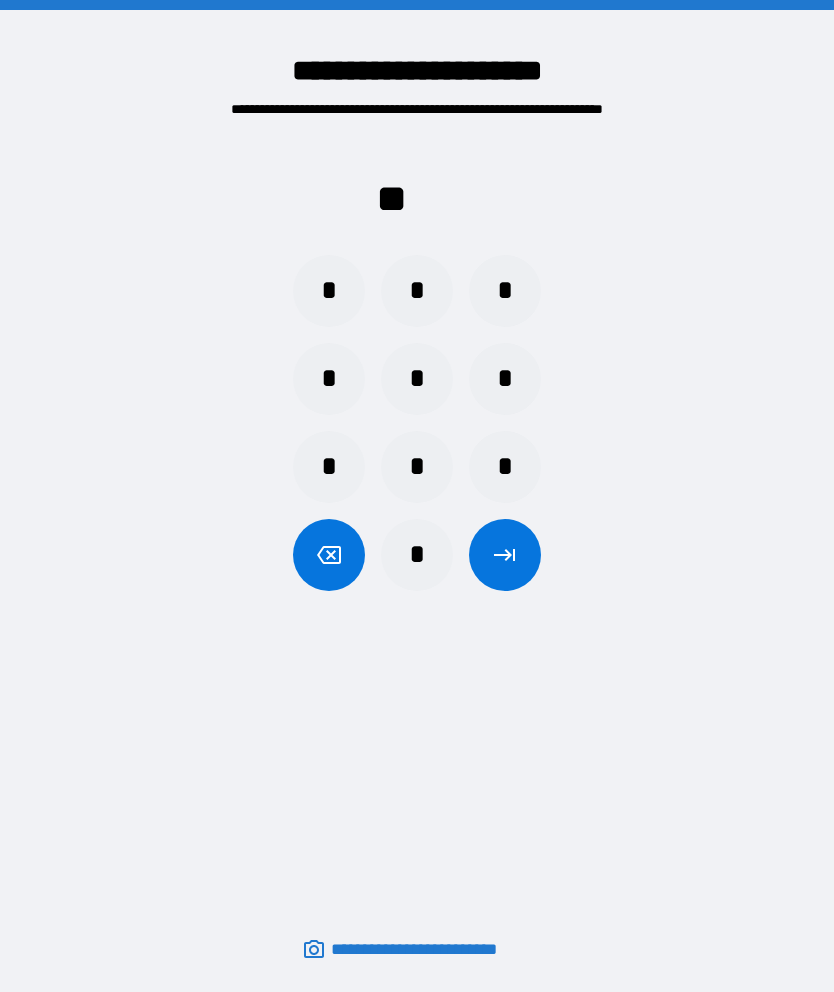 click on "*" at bounding box center (417, 291) 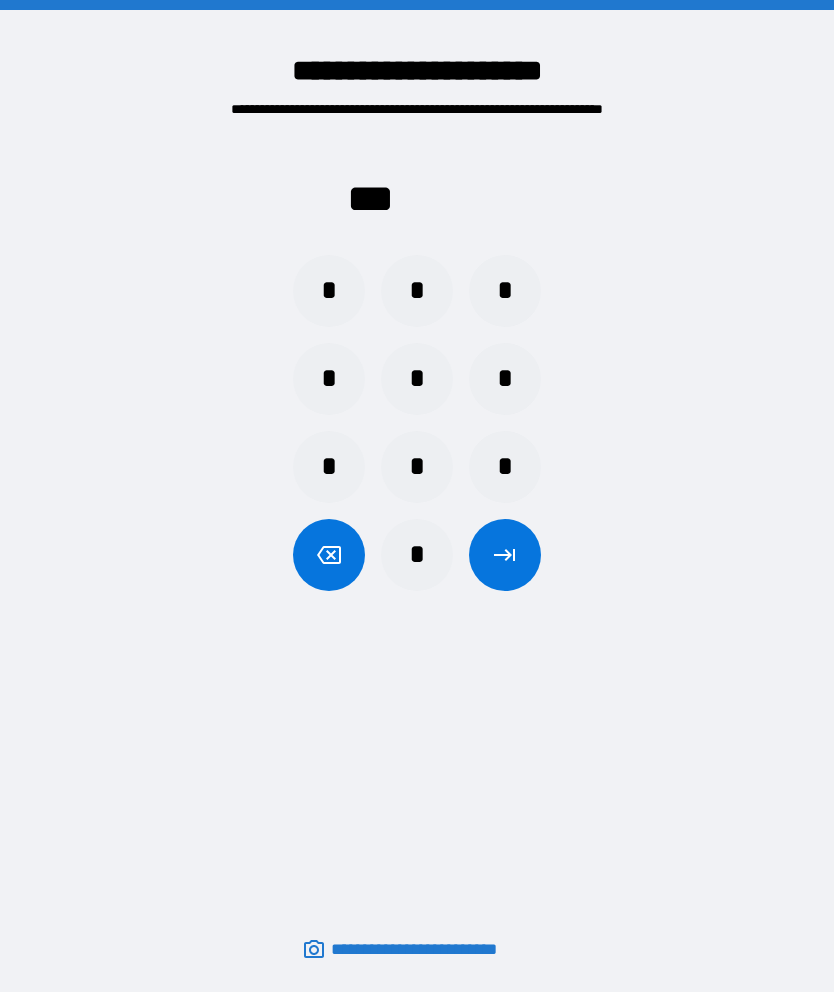 click on "*" at bounding box center [417, 467] 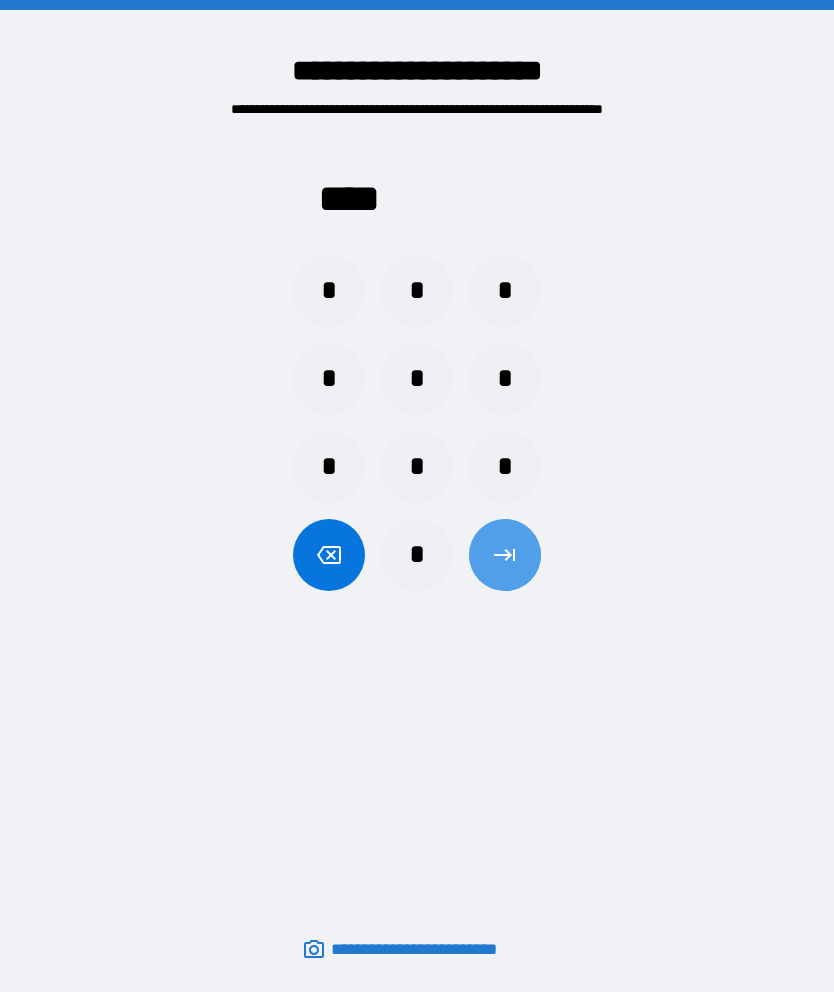 click 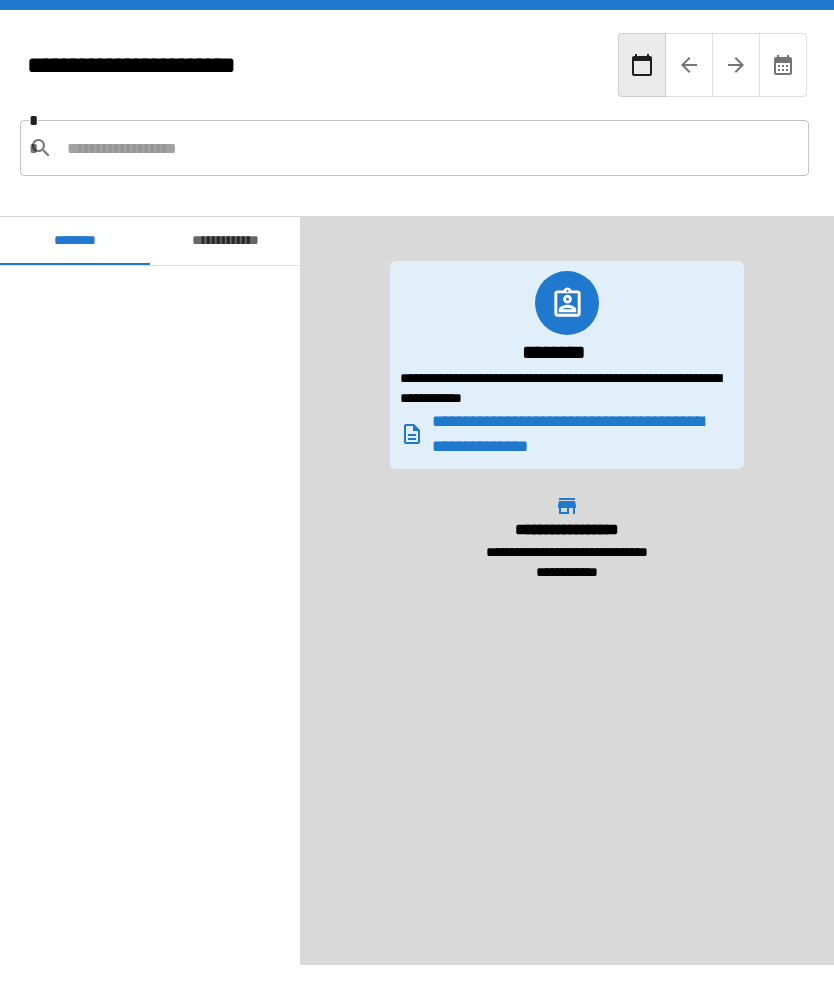 scroll, scrollTop: 1250, scrollLeft: 0, axis: vertical 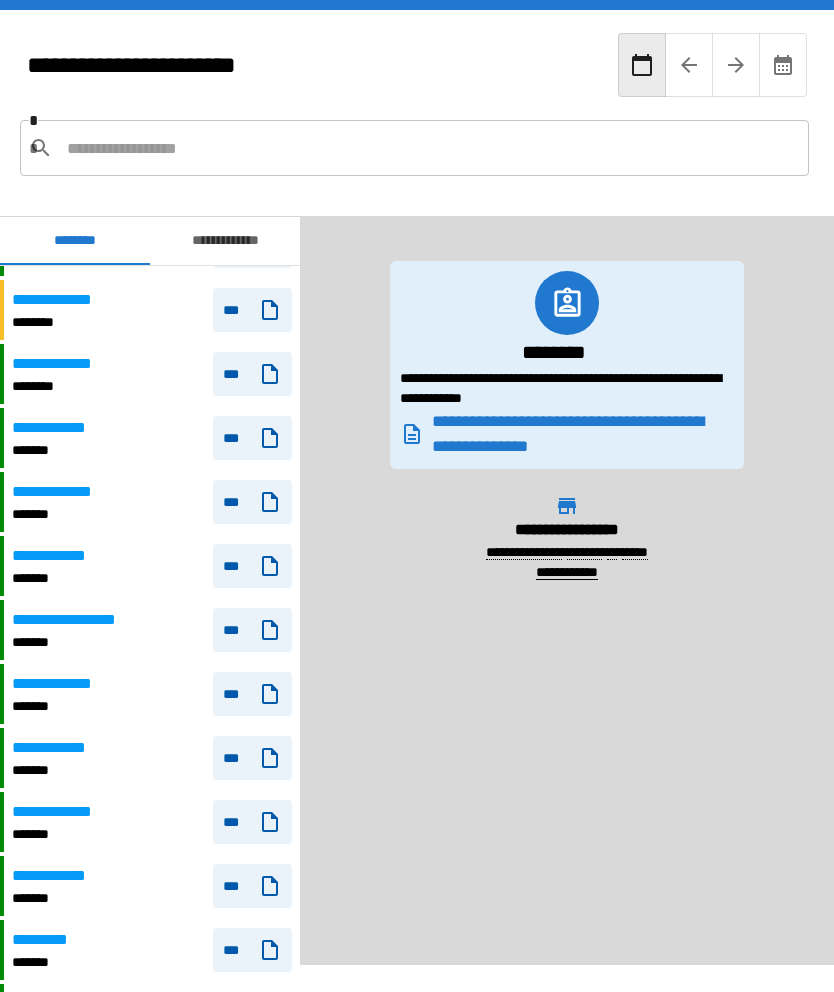 click on "***" at bounding box center (252, 502) 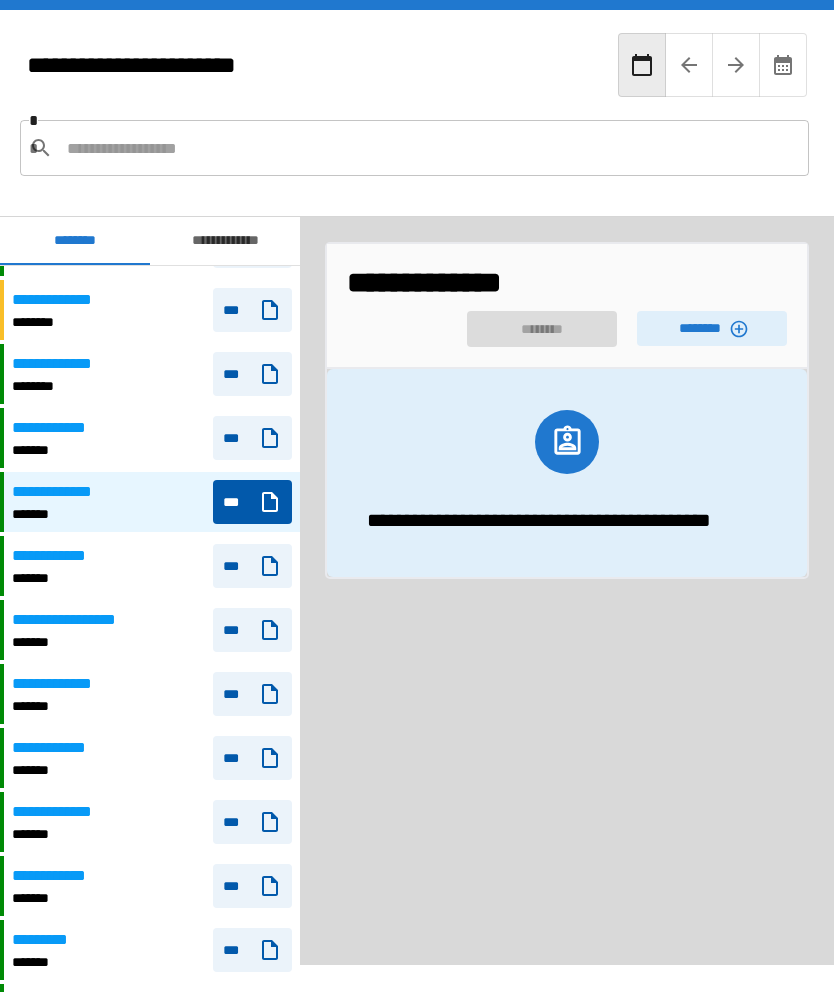 click on "********" at bounding box center (712, 328) 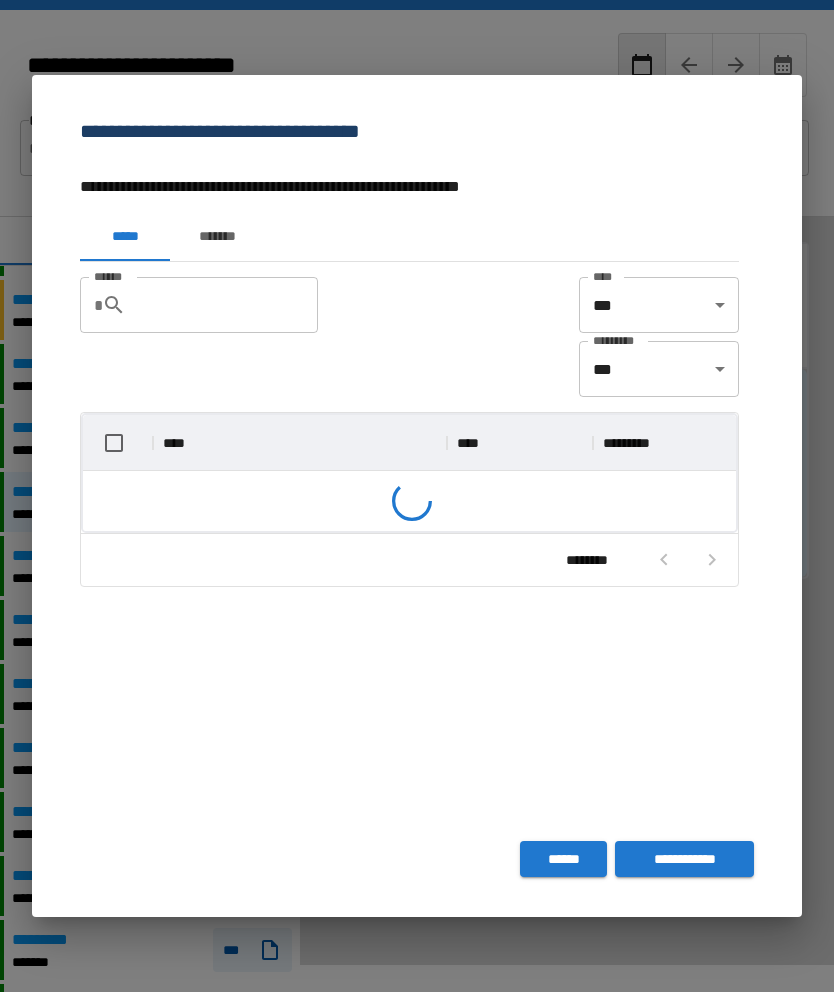 scroll, scrollTop: 296, scrollLeft: 653, axis: both 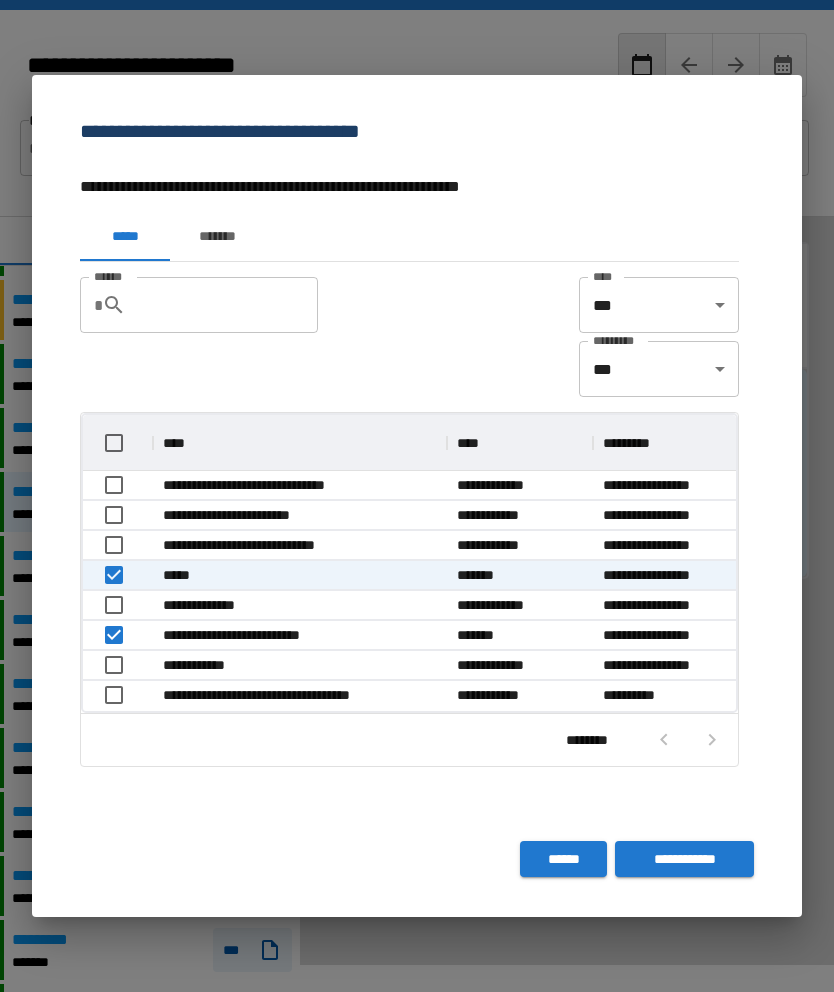 click on "**********" at bounding box center (684, 859) 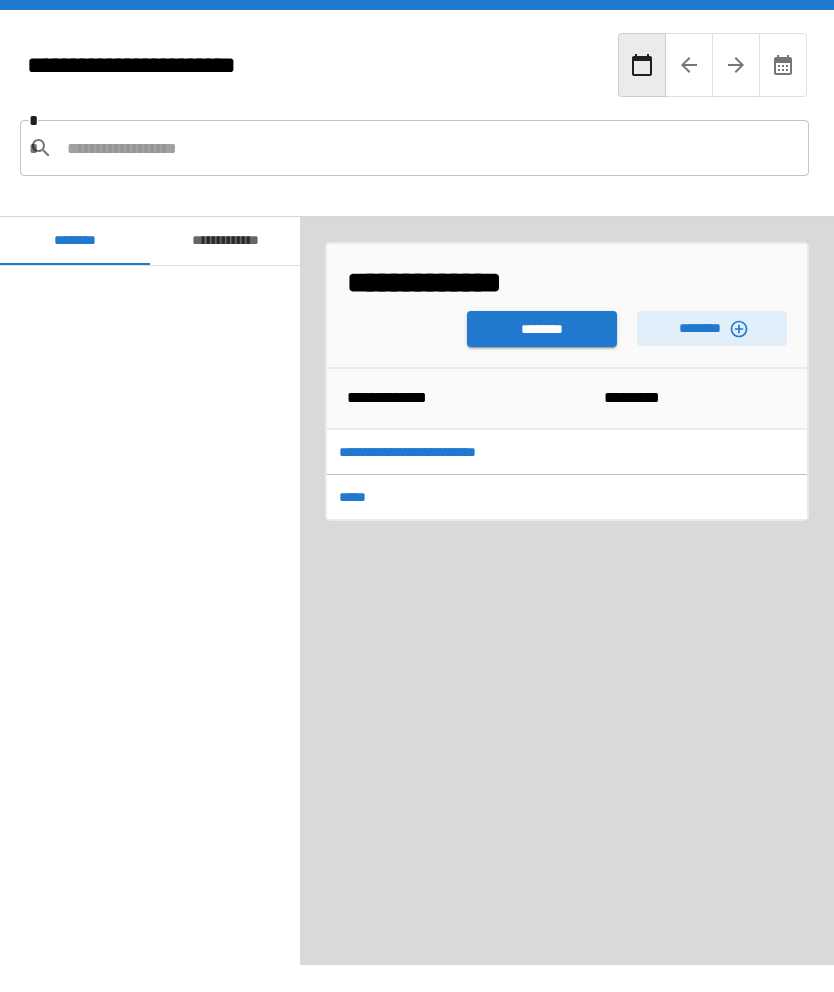 scroll, scrollTop: 1250, scrollLeft: 0, axis: vertical 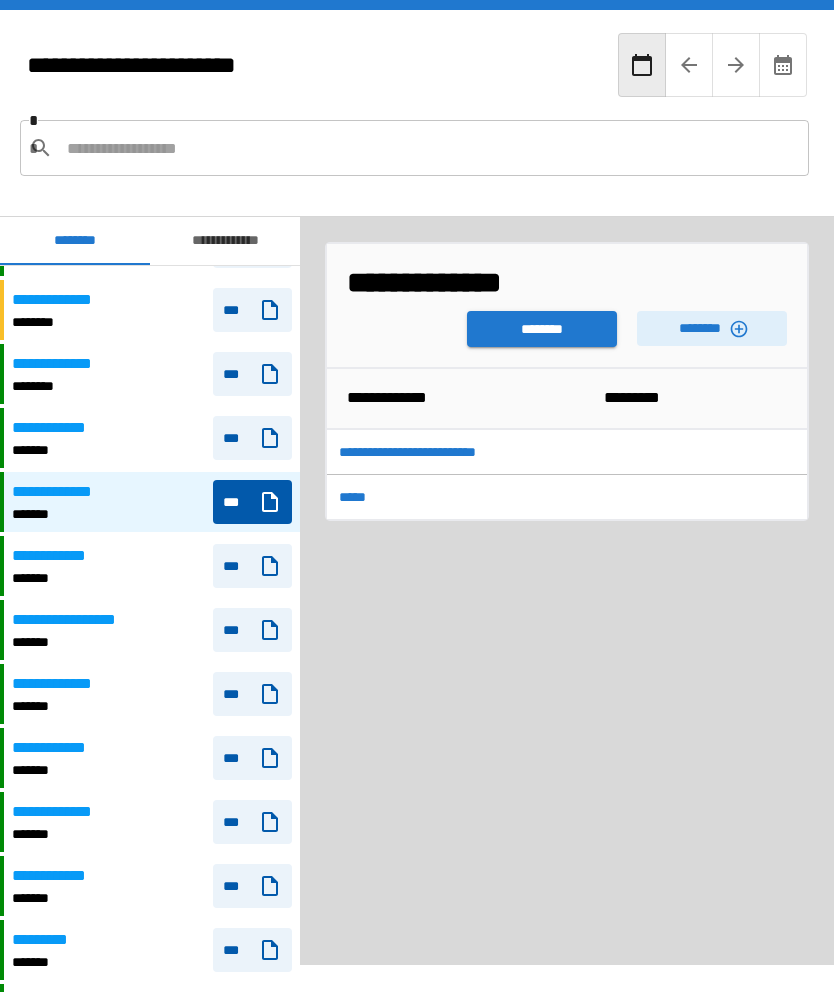 click on "********" at bounding box center [542, 329] 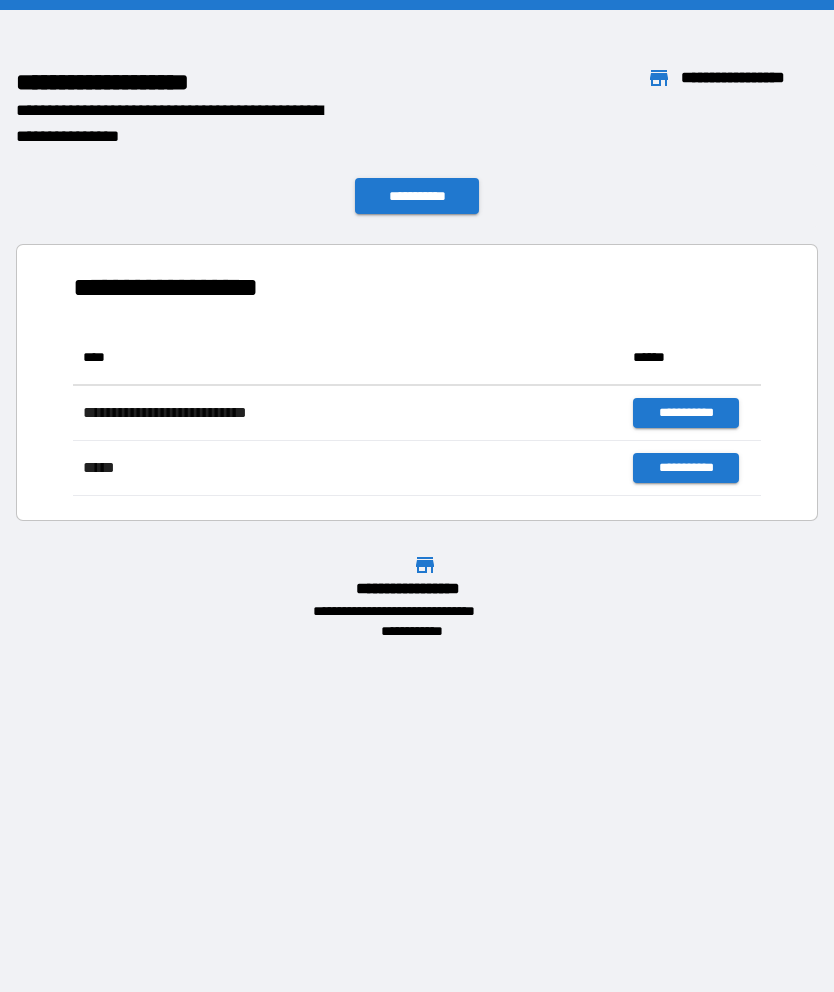 scroll, scrollTop: 1, scrollLeft: 1, axis: both 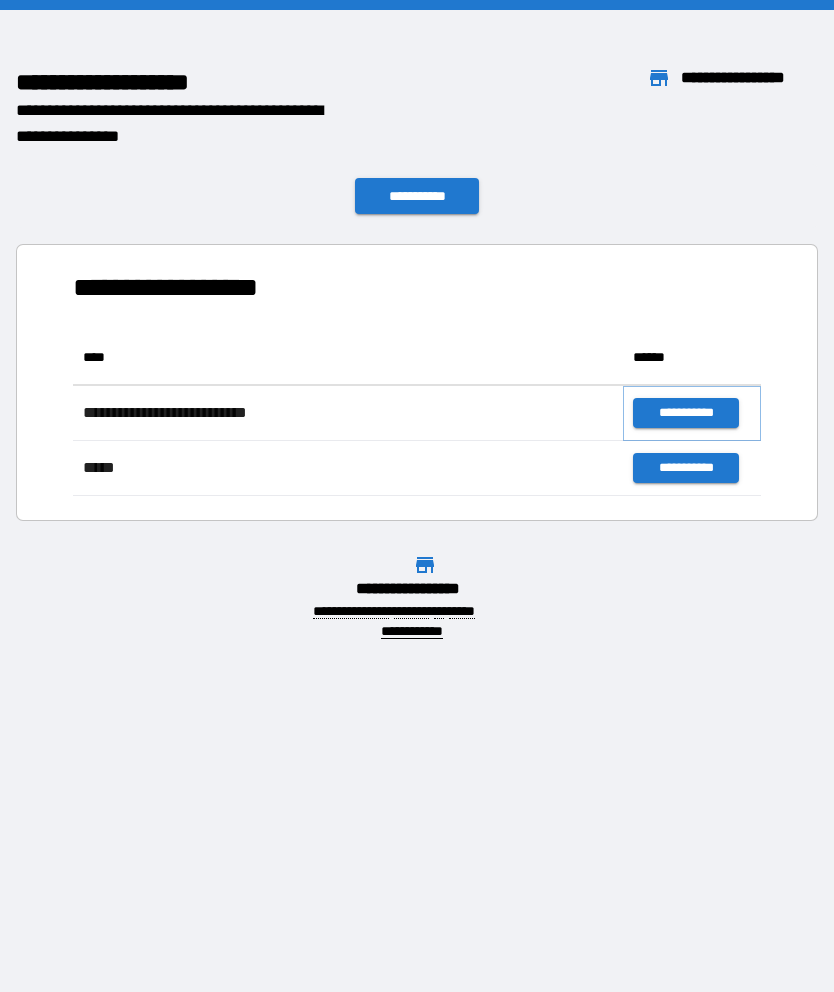 click on "**********" at bounding box center (685, 413) 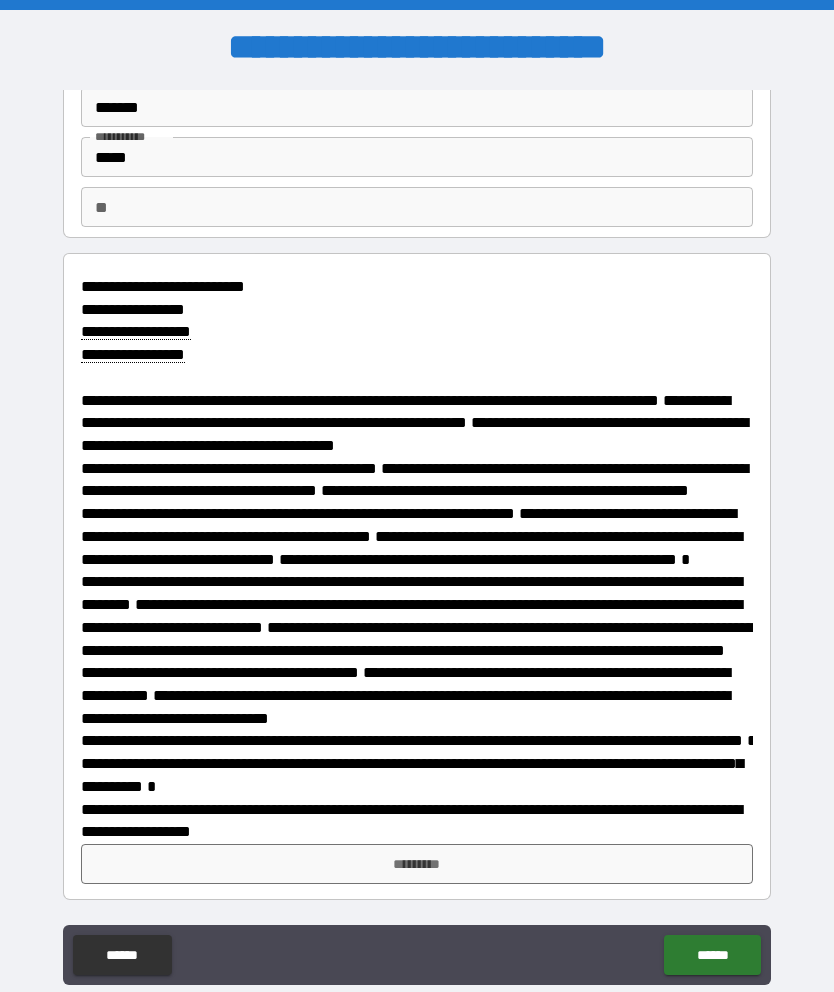 scroll, scrollTop: 144, scrollLeft: 0, axis: vertical 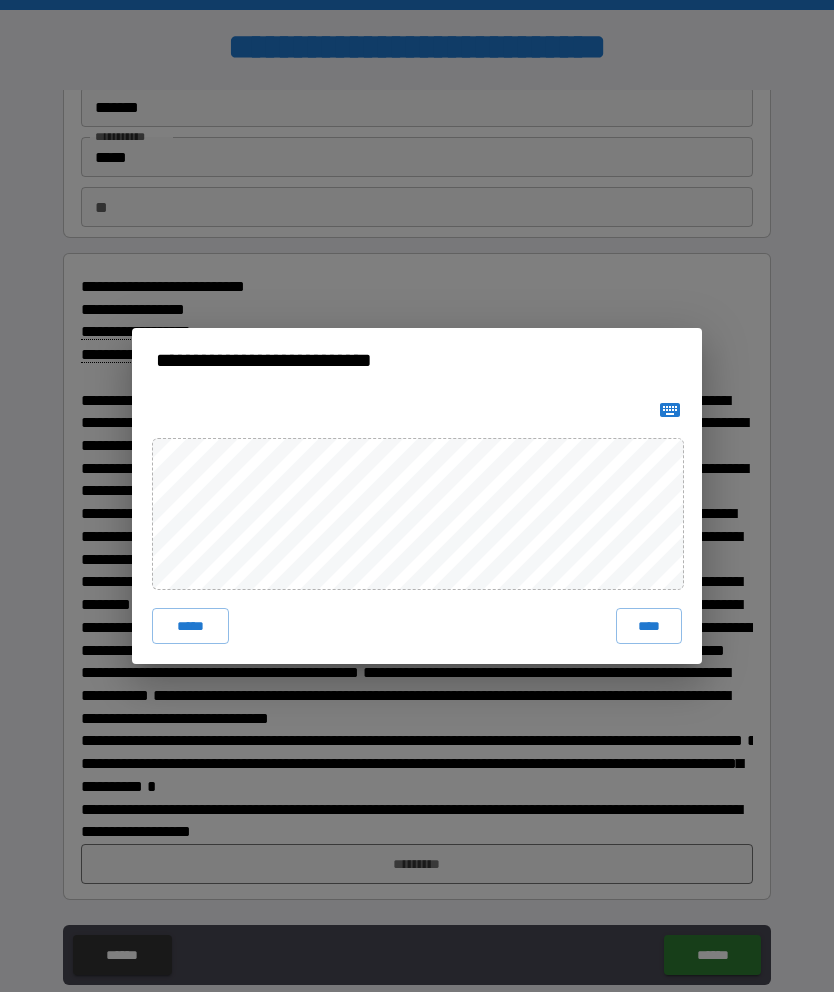 click on "****" at bounding box center [649, 626] 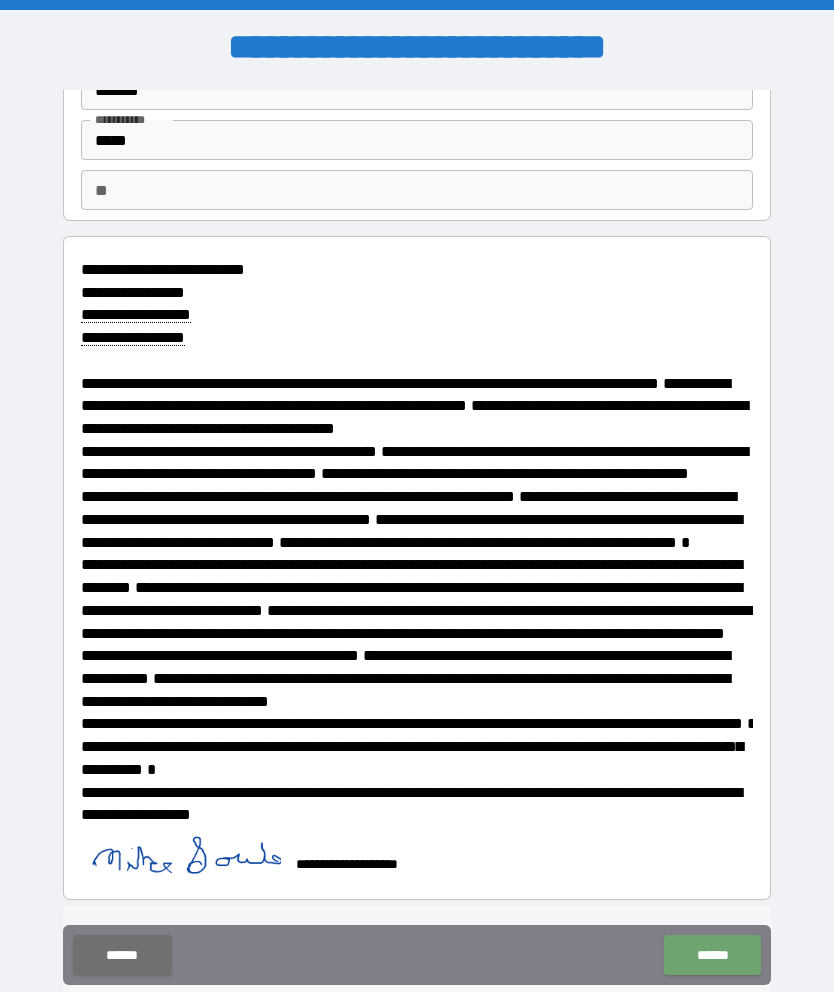 click on "******" at bounding box center (712, 955) 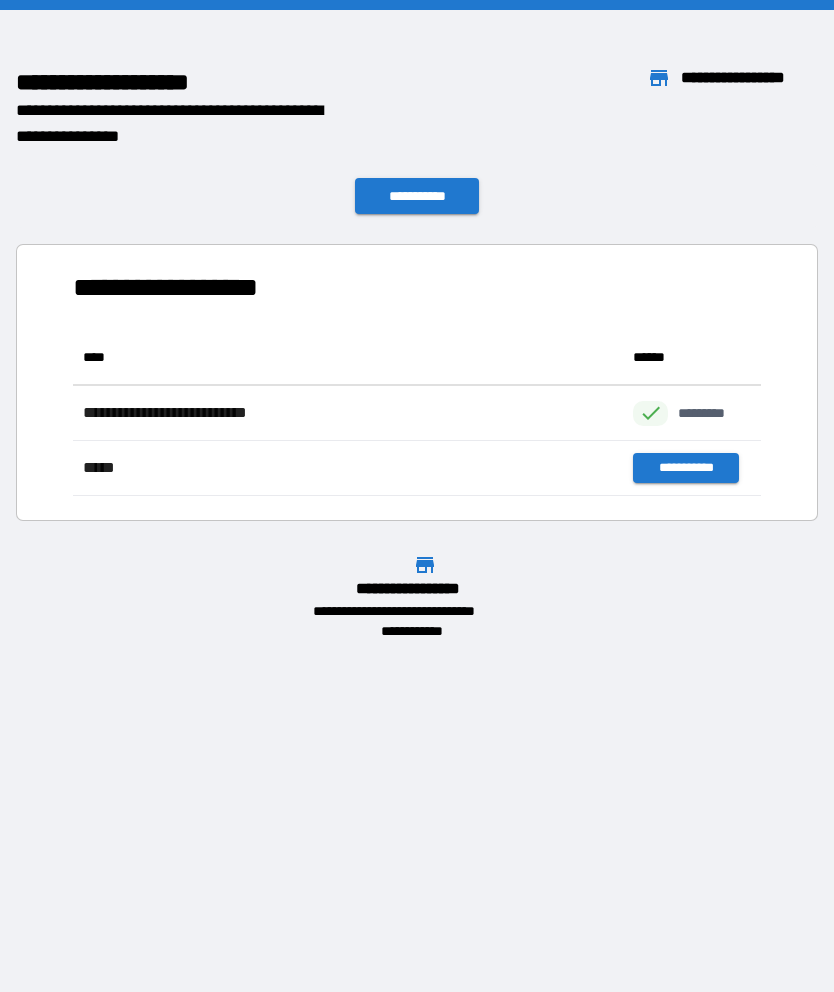 scroll, scrollTop: 1, scrollLeft: 1, axis: both 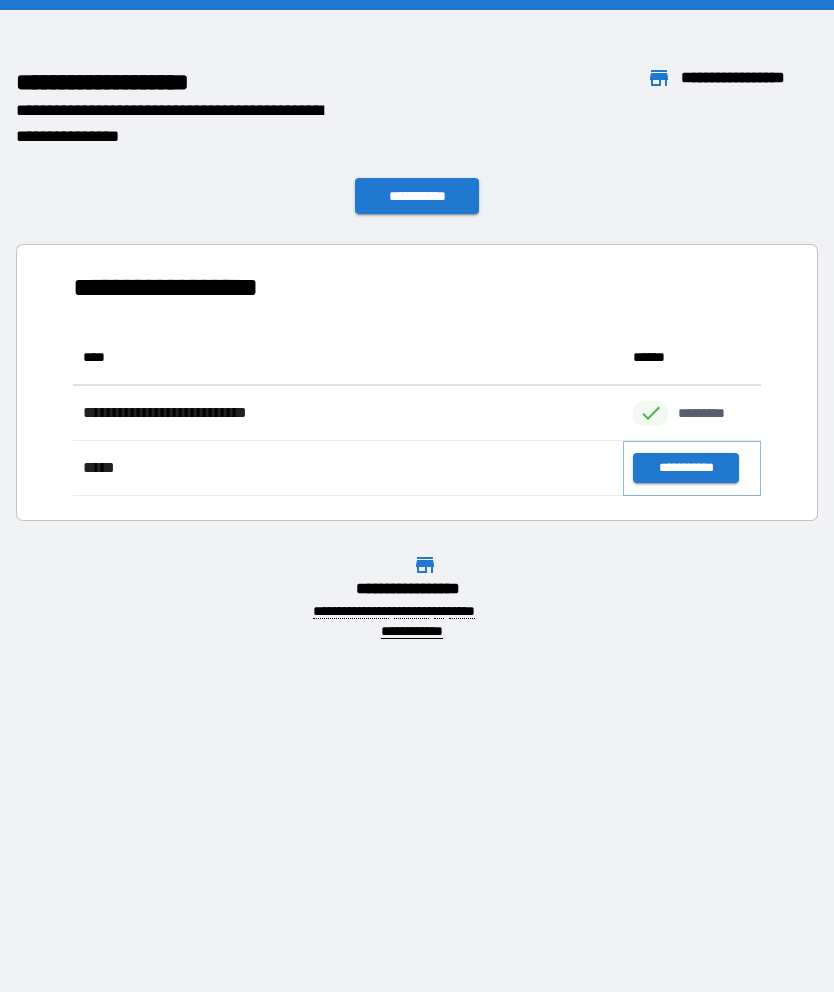 click on "**********" at bounding box center [685, 468] 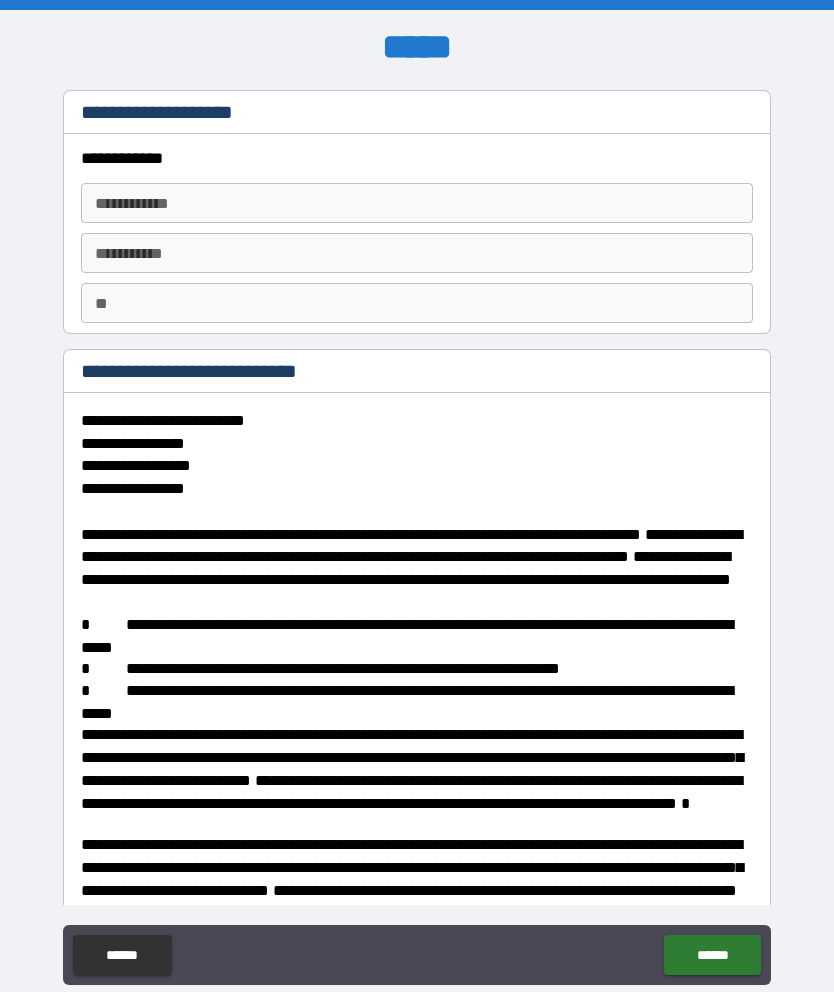 type on "*" 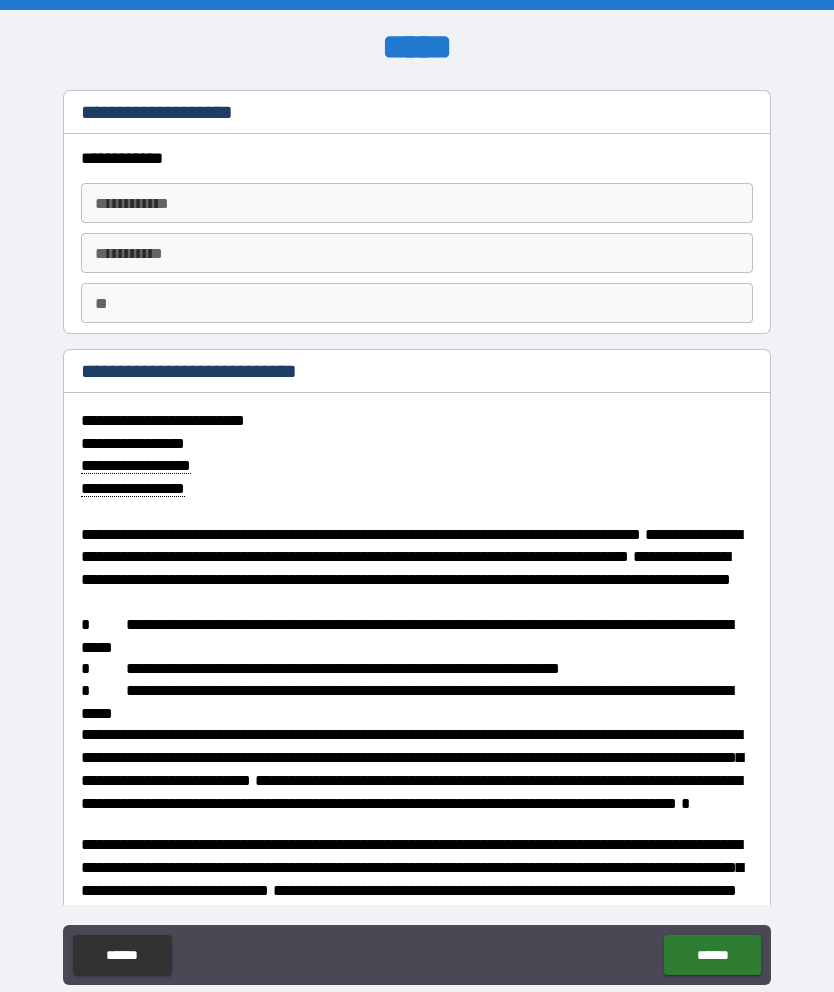 click on "**********" at bounding box center (417, 203) 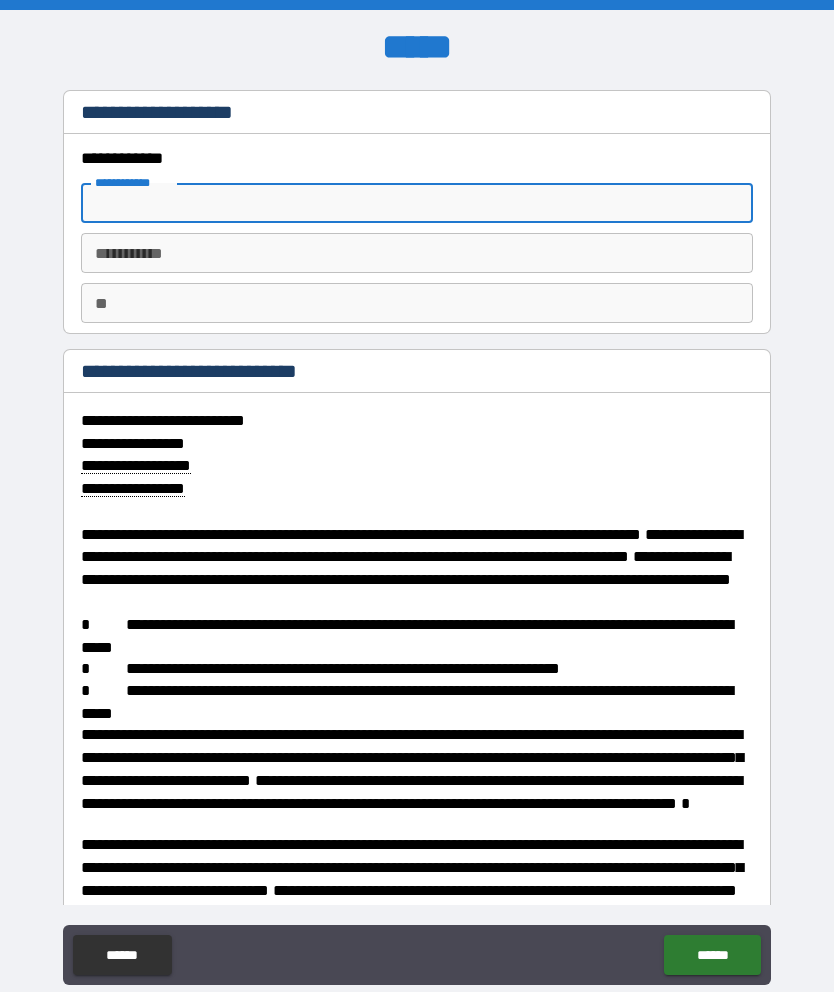 type on "*" 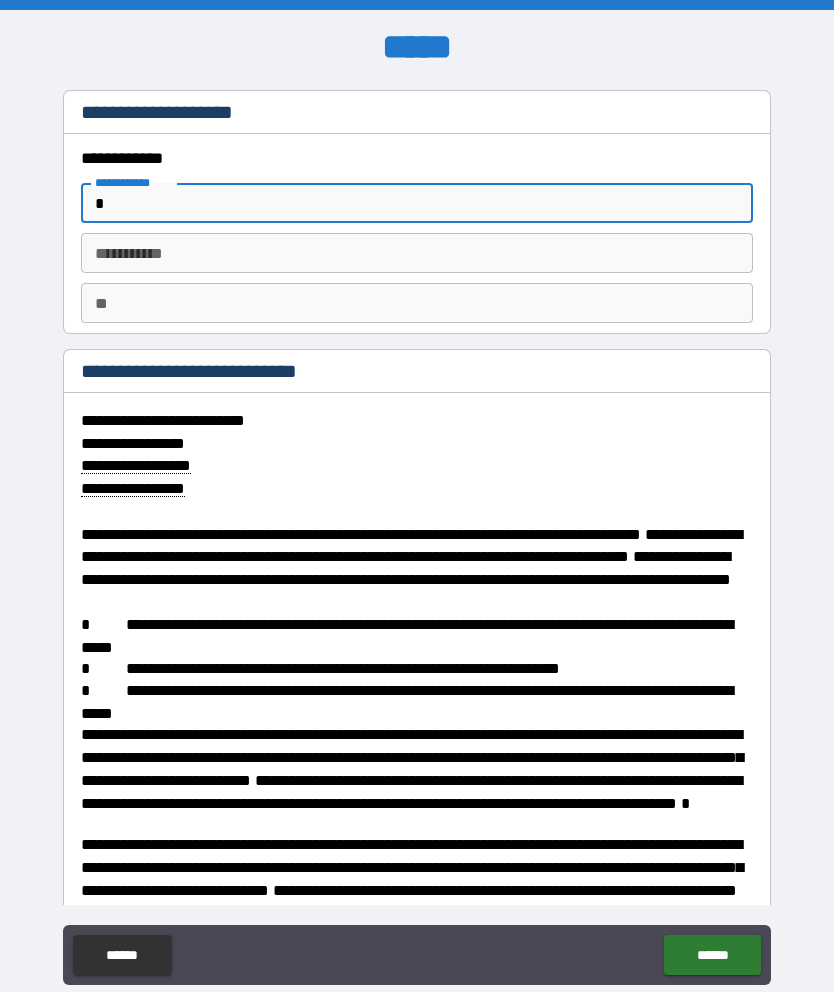 type on "*" 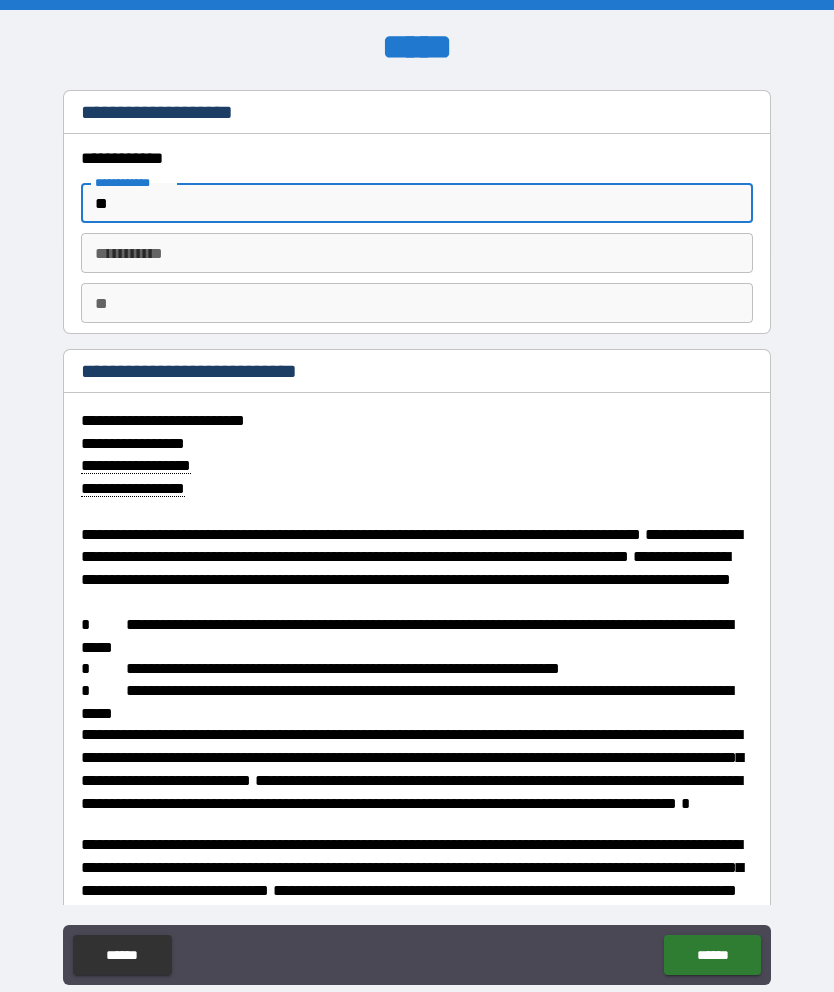 type on "*" 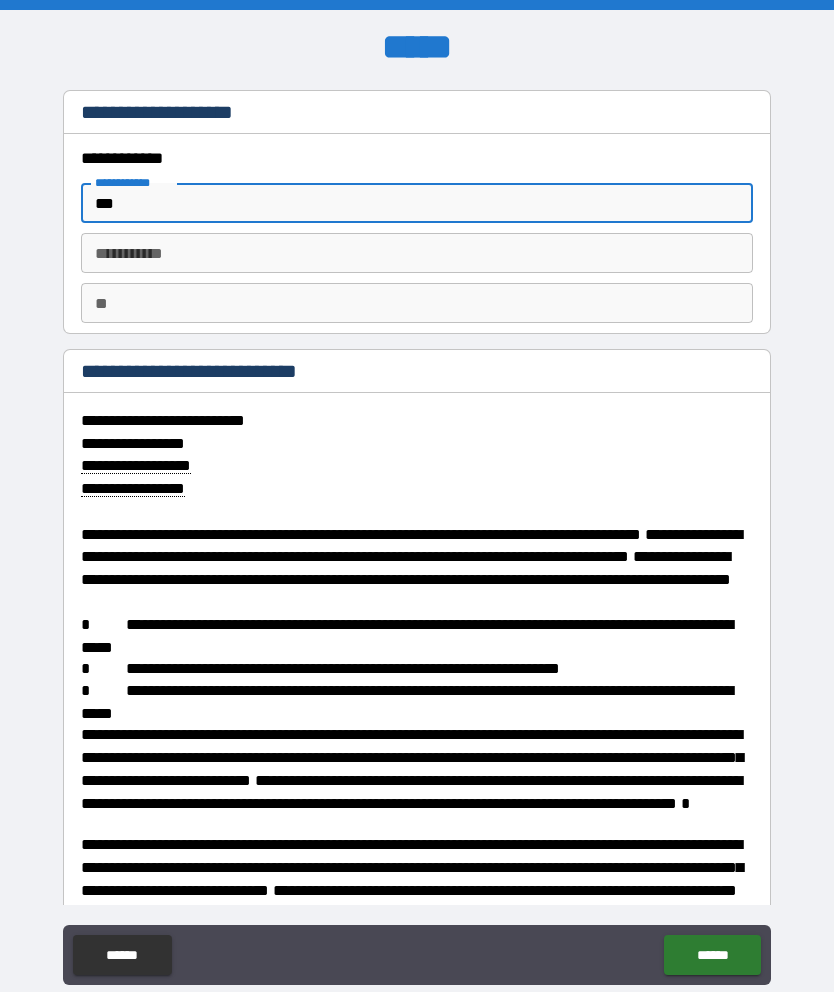 type on "*" 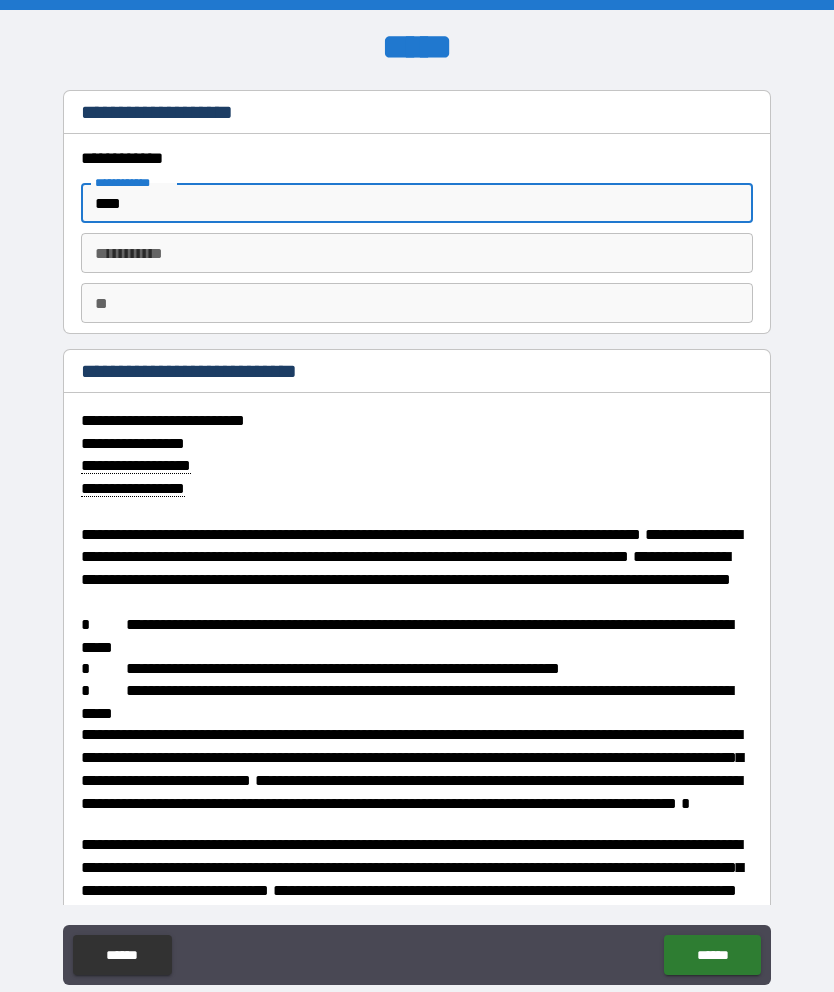 type on "*" 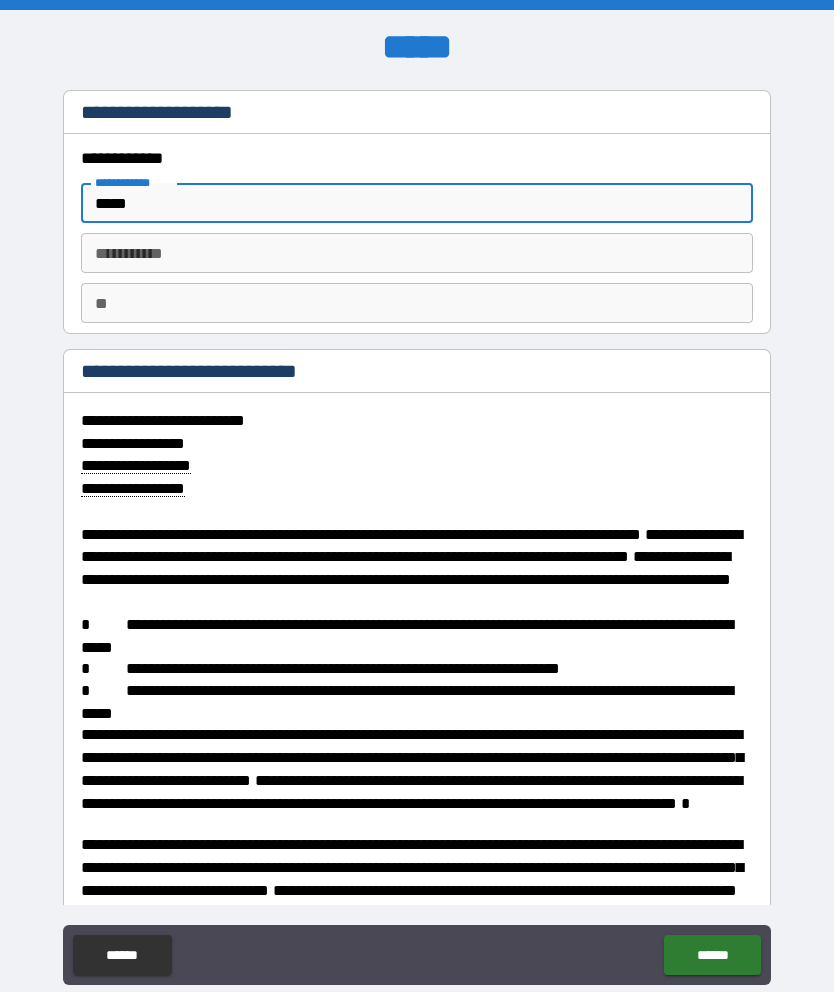 type on "*" 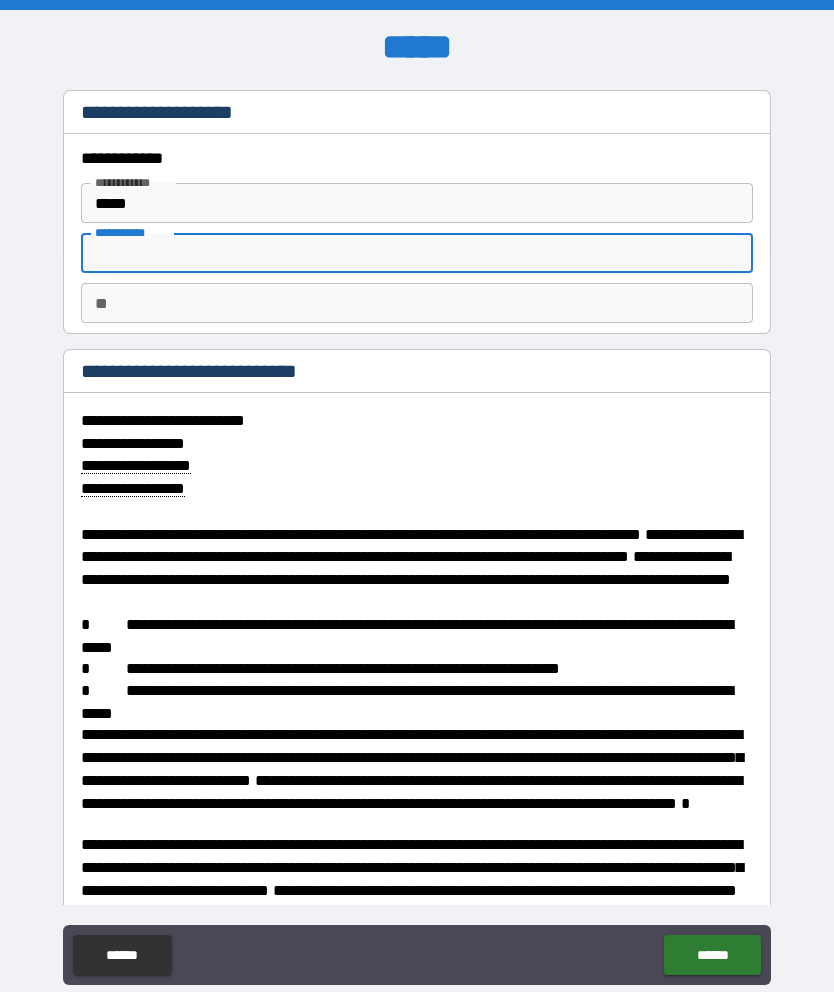 type on "*" 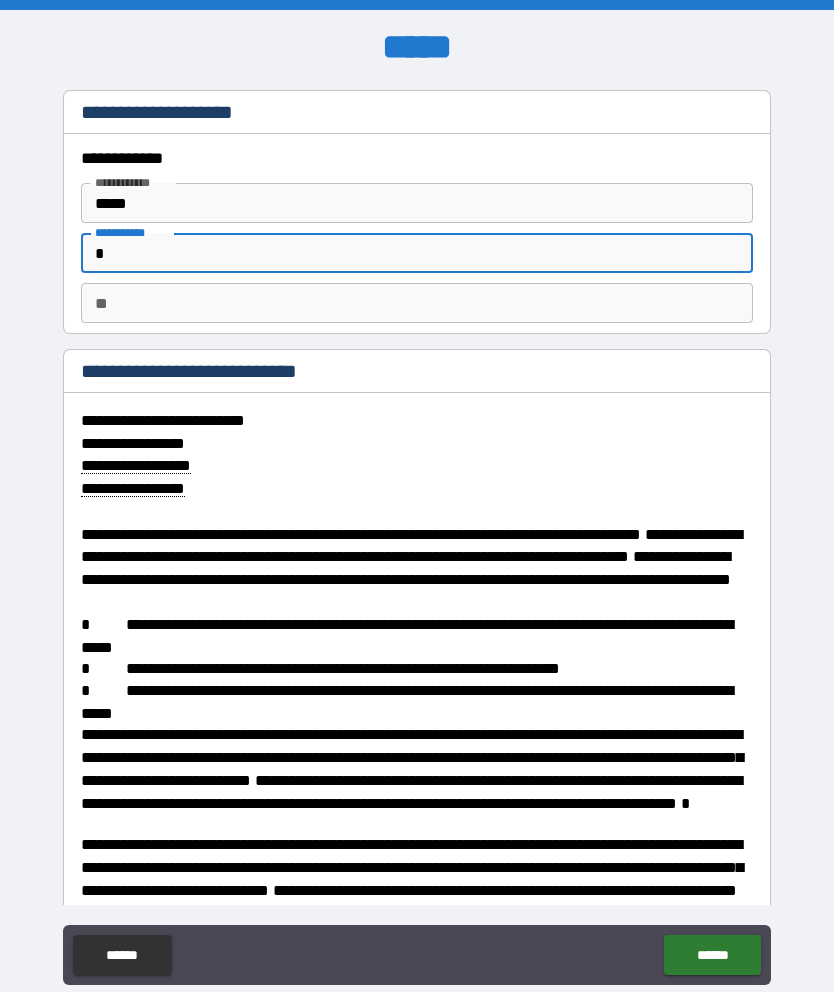 type on "*" 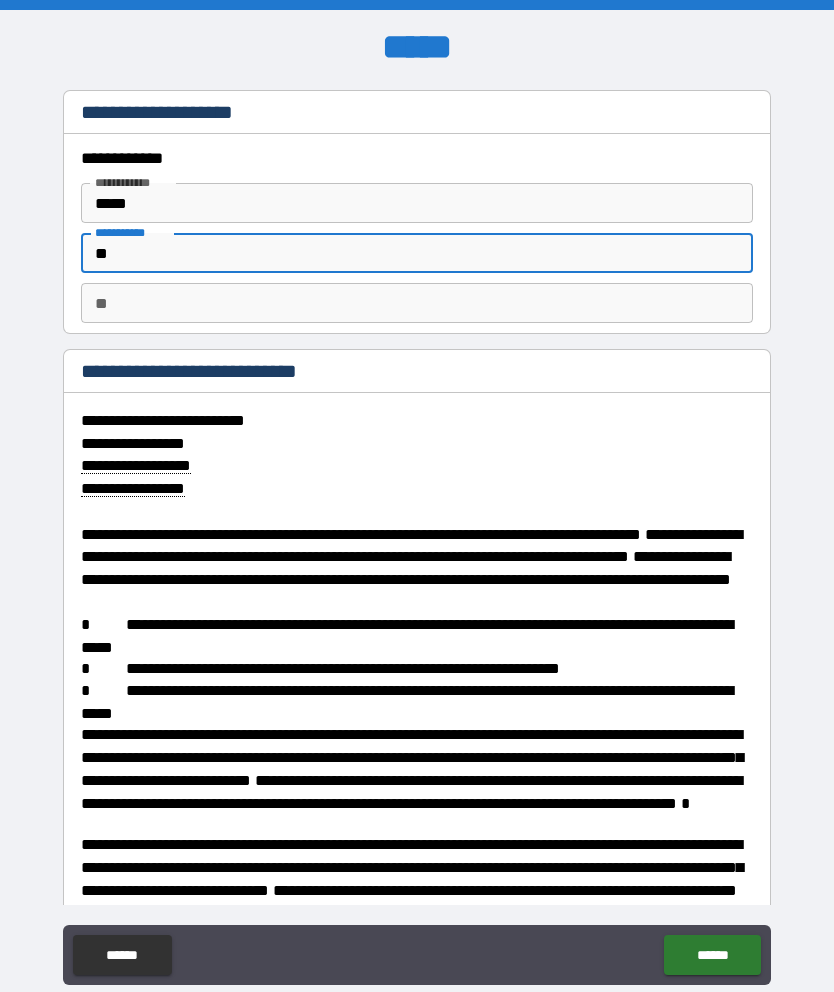 type on "*" 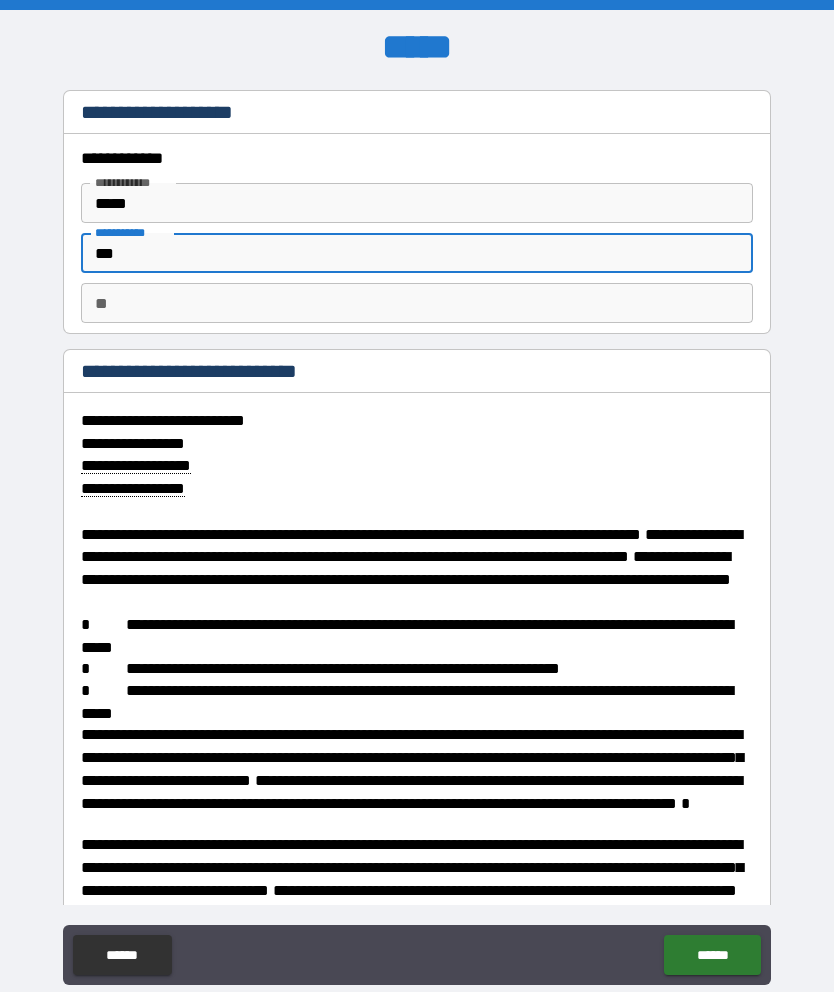 type on "*" 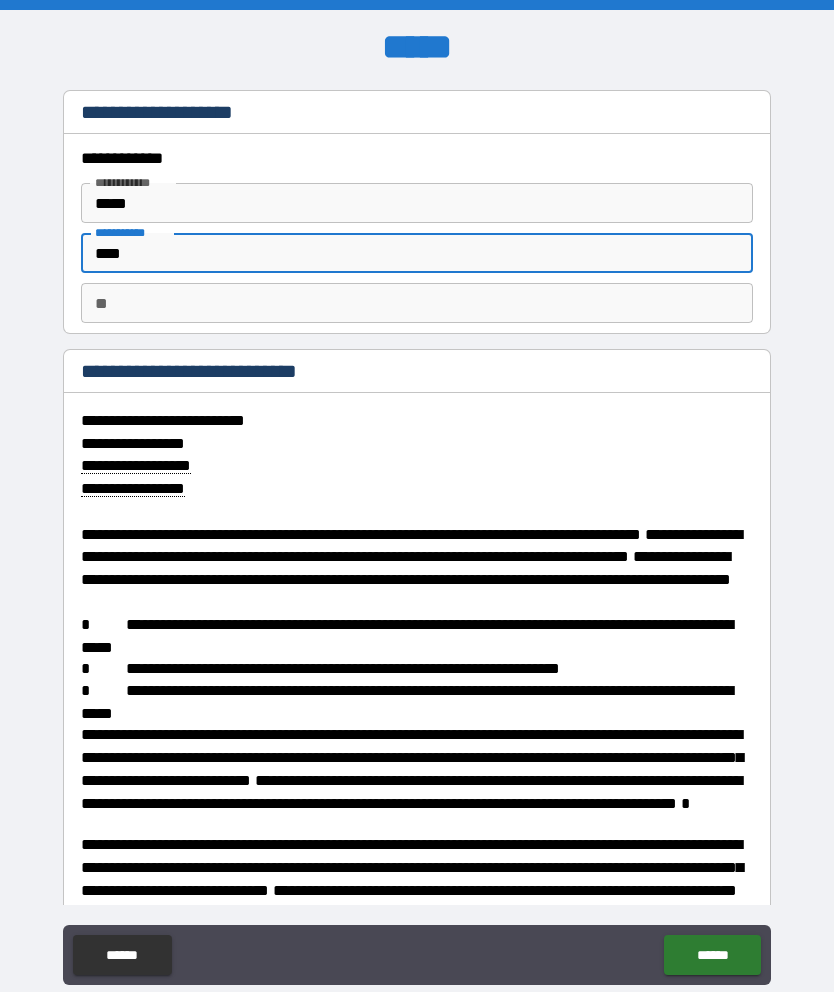 type on "*" 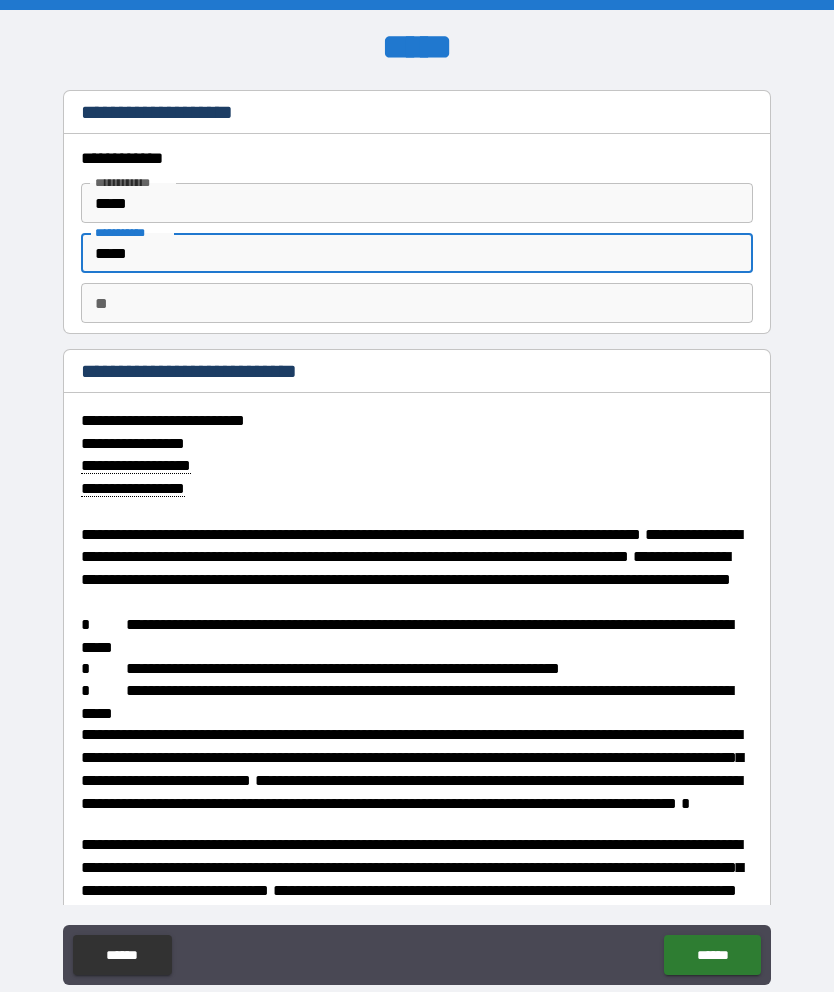 type on "*" 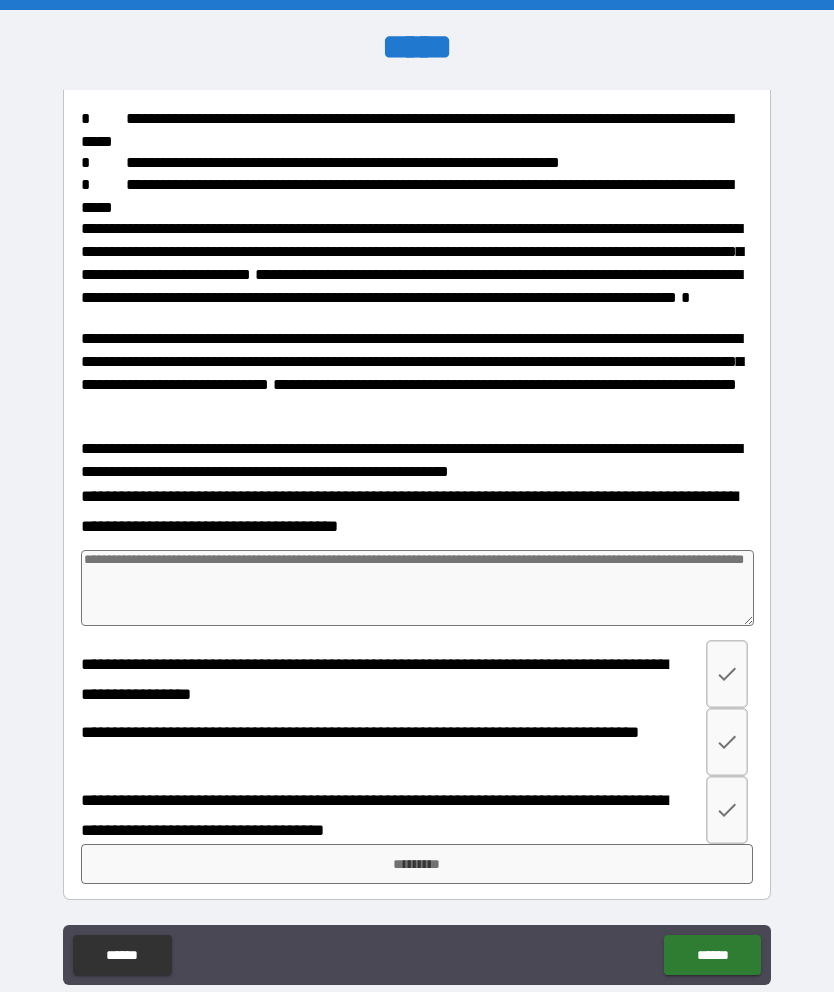 scroll, scrollTop: 522, scrollLeft: 0, axis: vertical 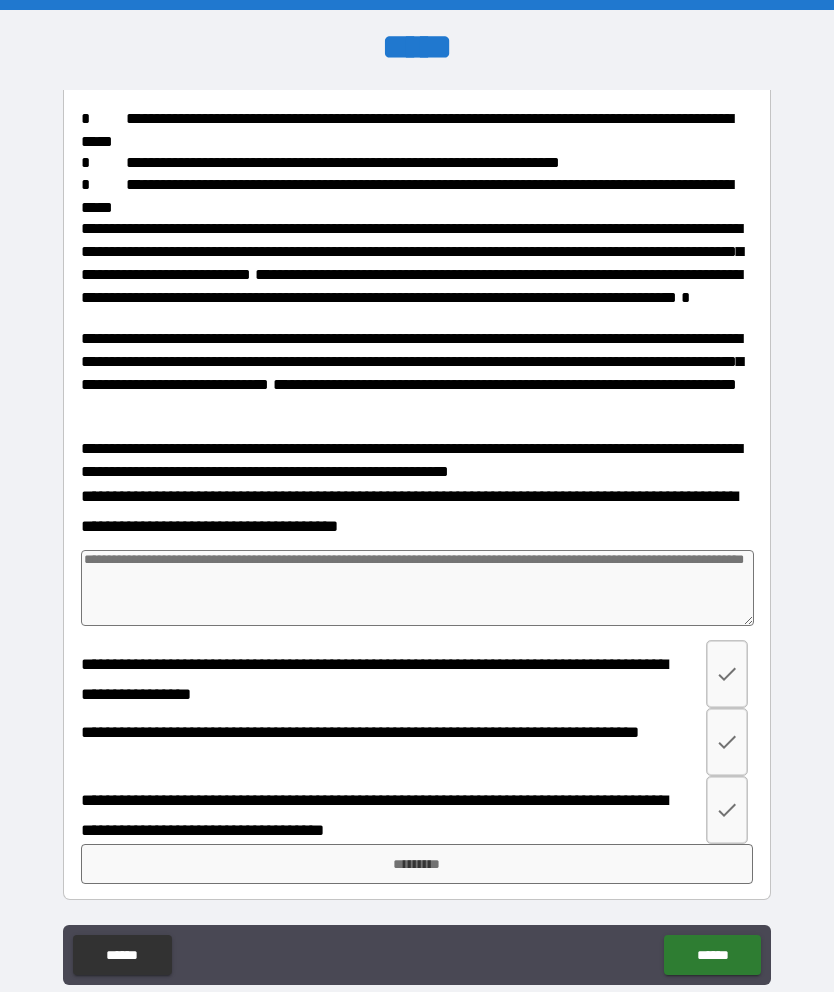 type on "*****" 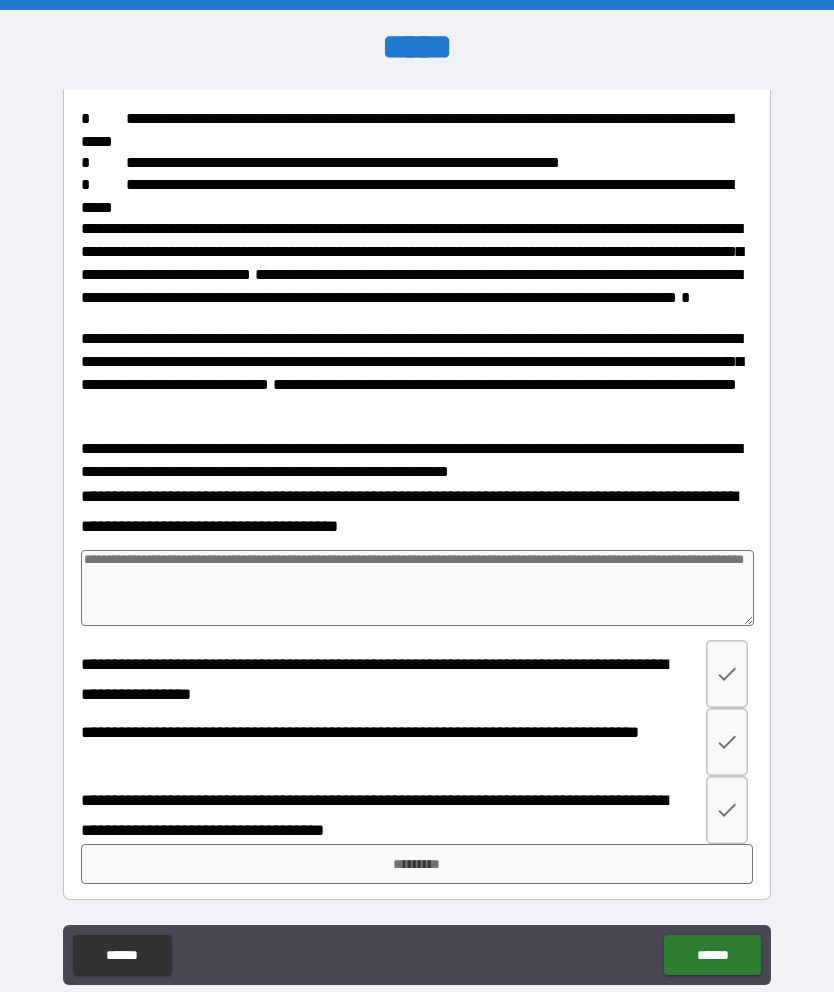click 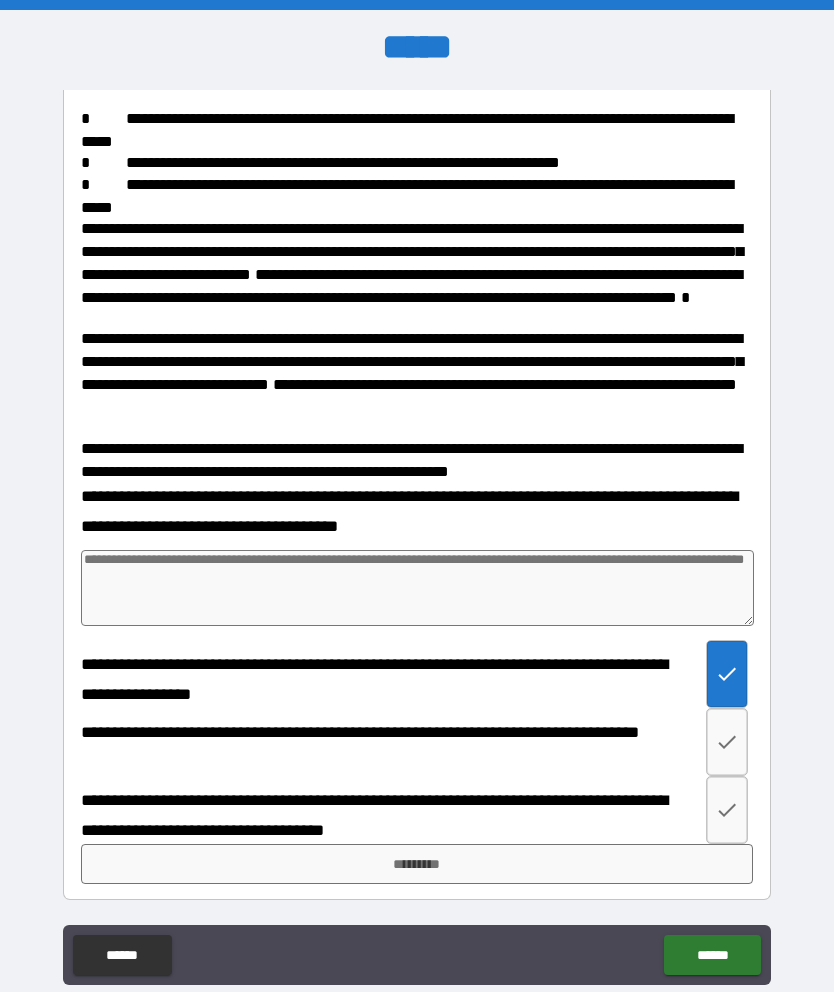 click 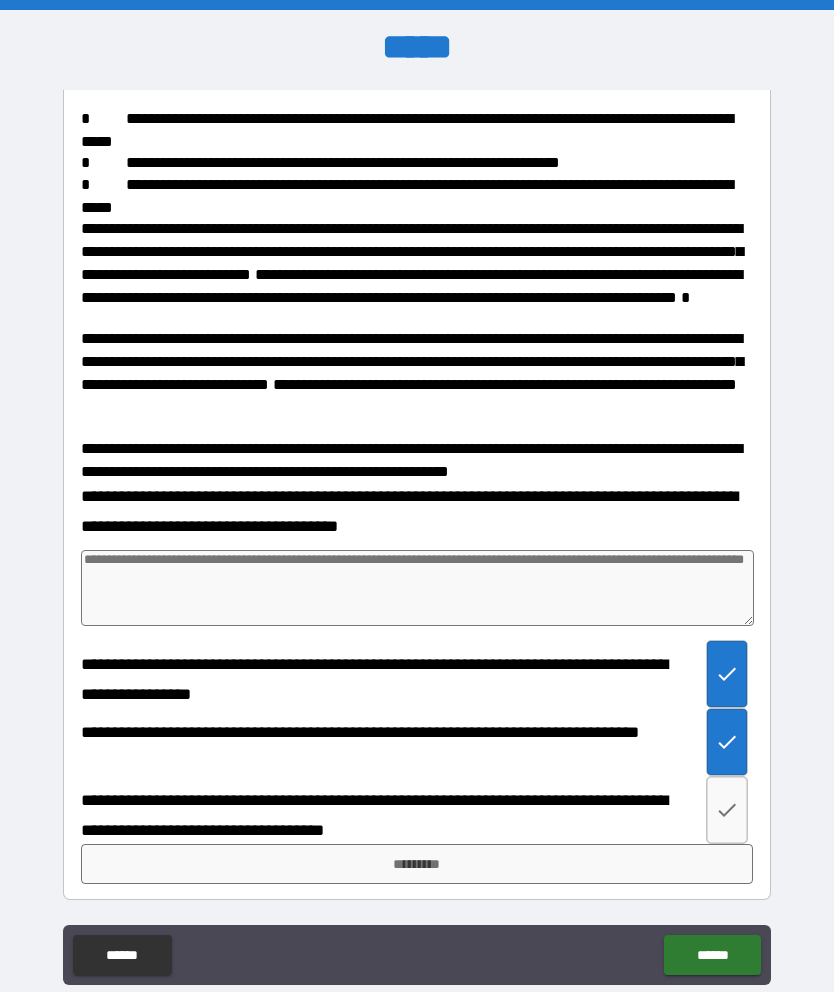 click at bounding box center [727, 810] 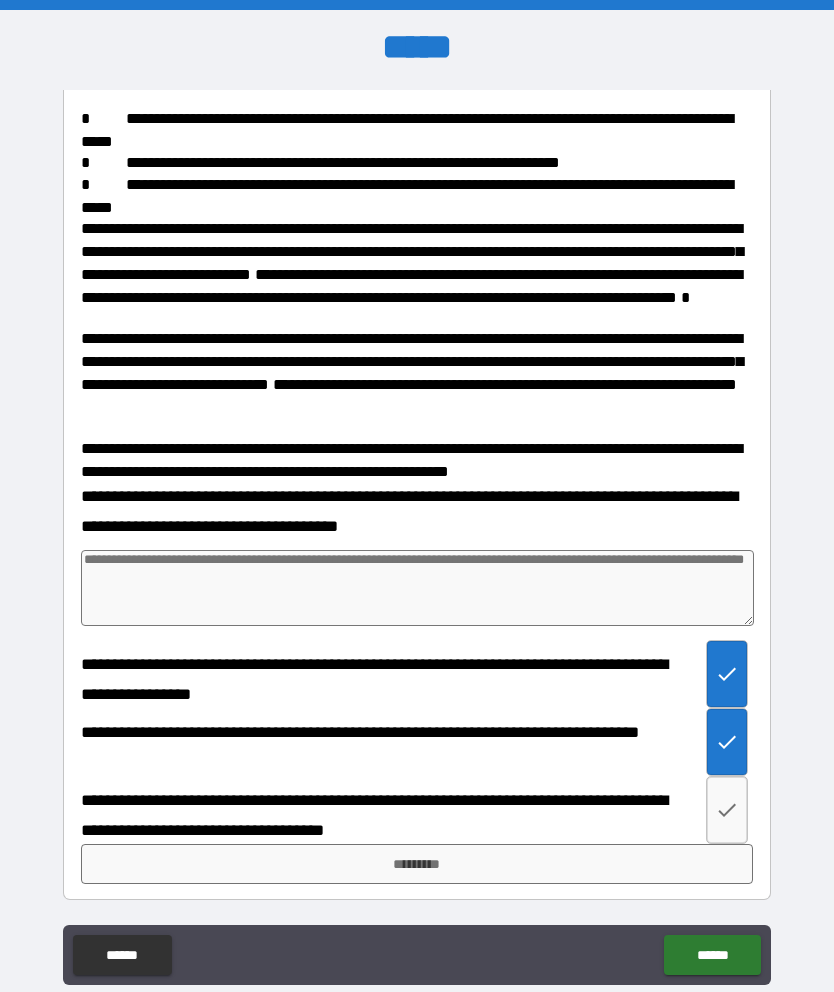 type on "*" 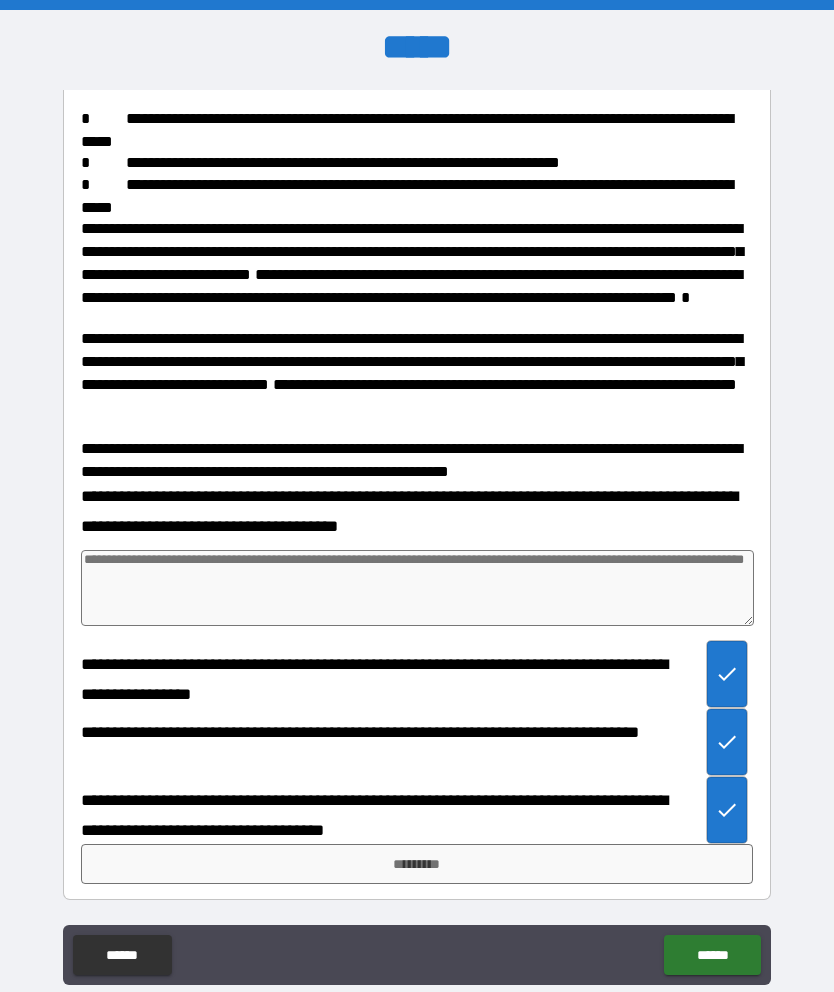 click at bounding box center [417, 588] 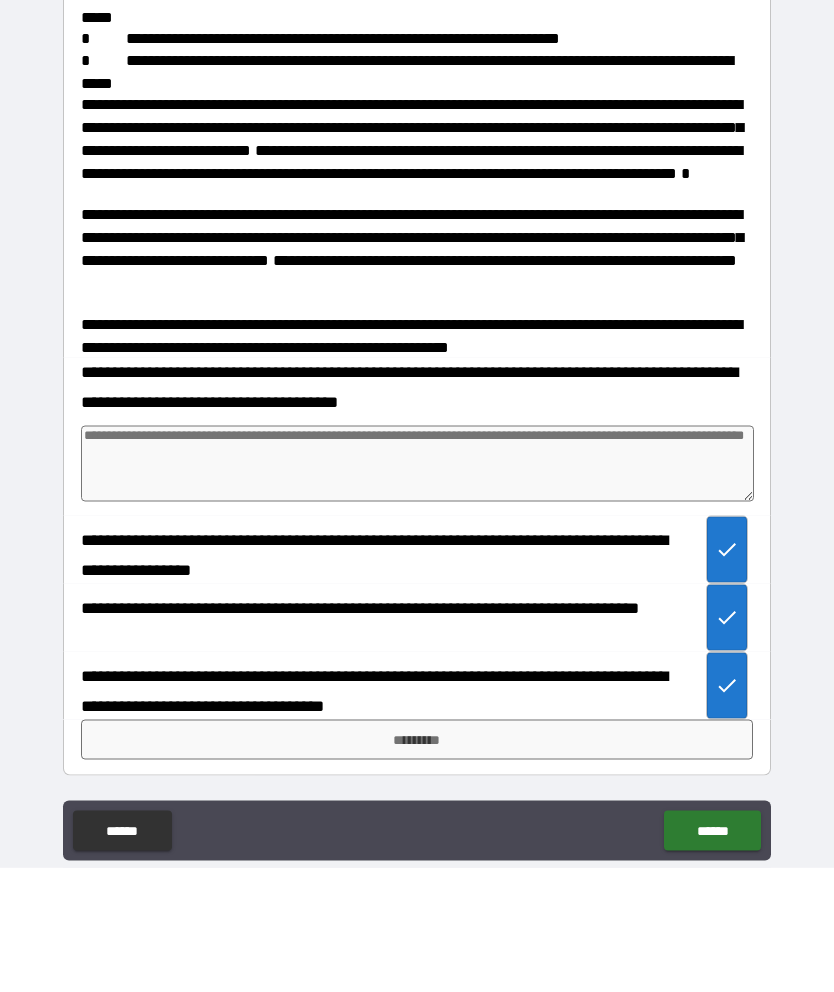 type on "*" 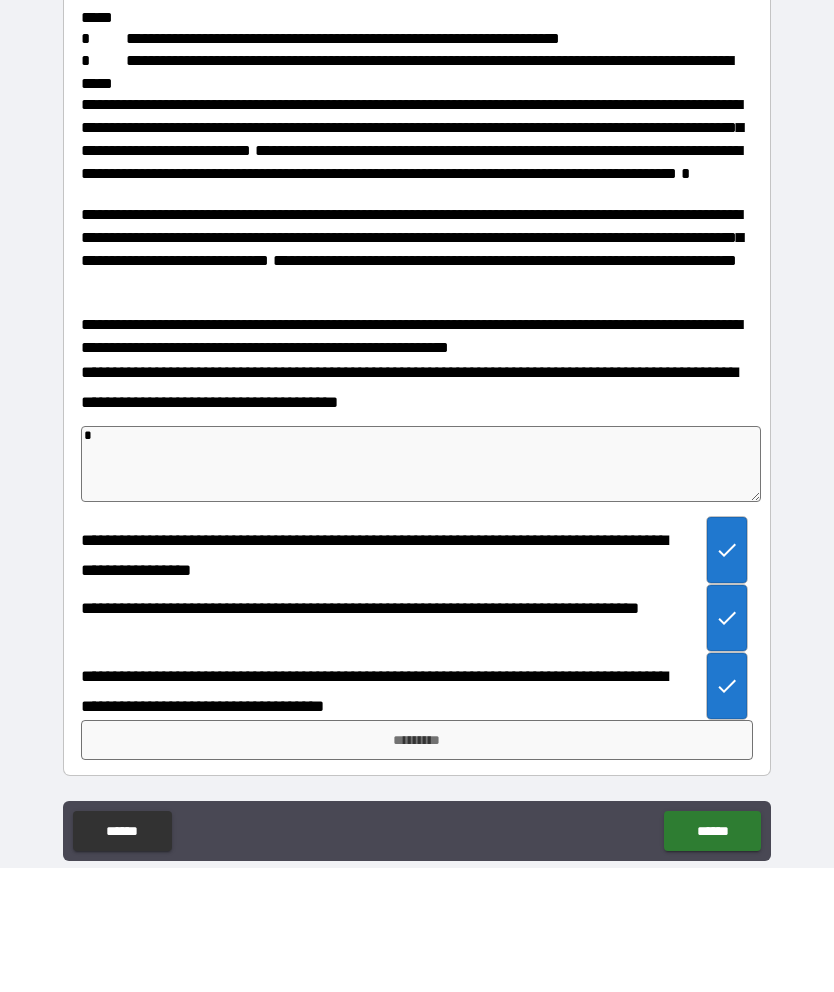 type on "*" 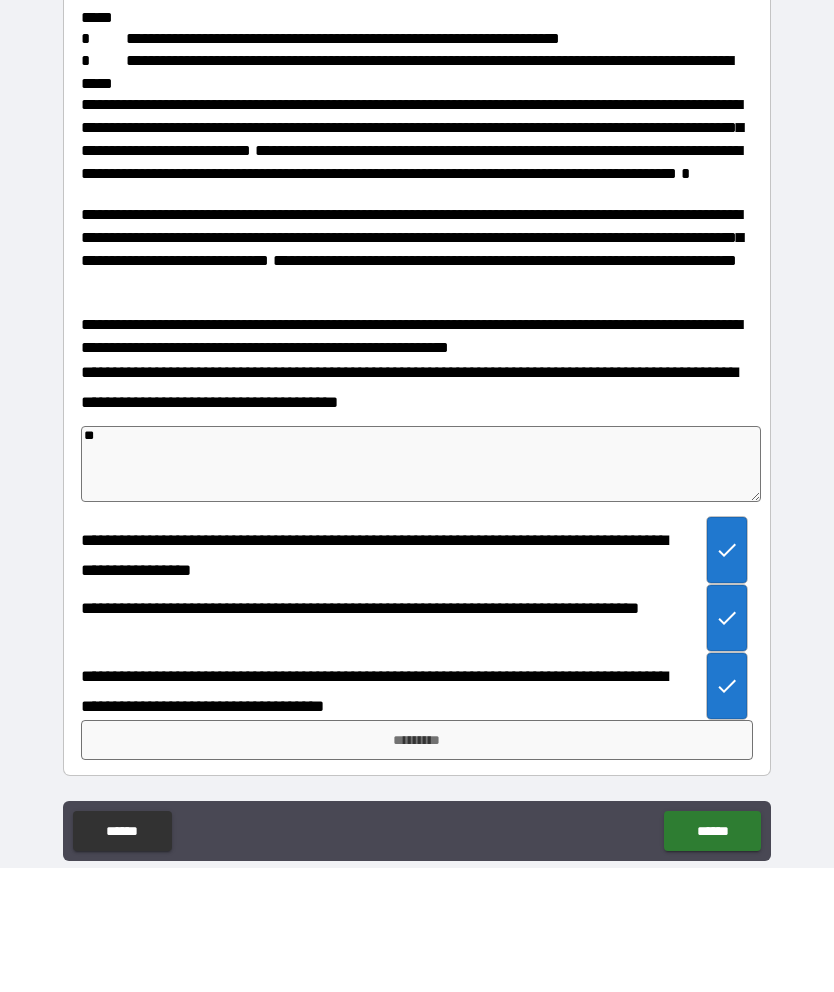 type on "*" 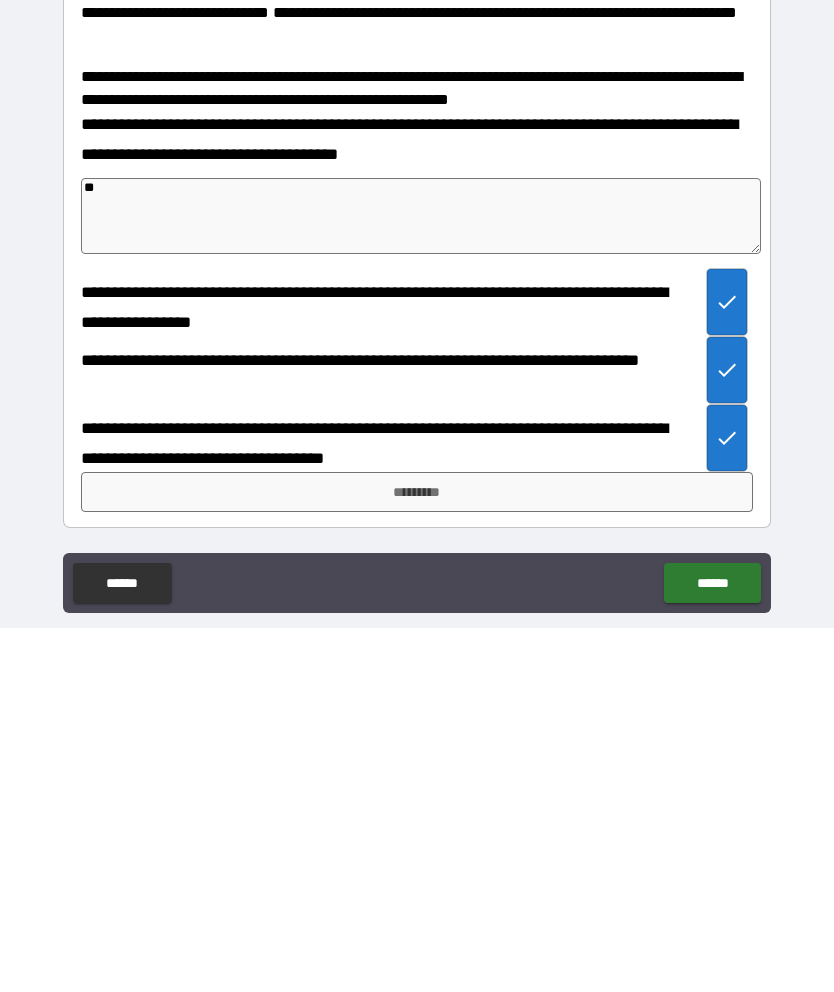scroll, scrollTop: 80, scrollLeft: 0, axis: vertical 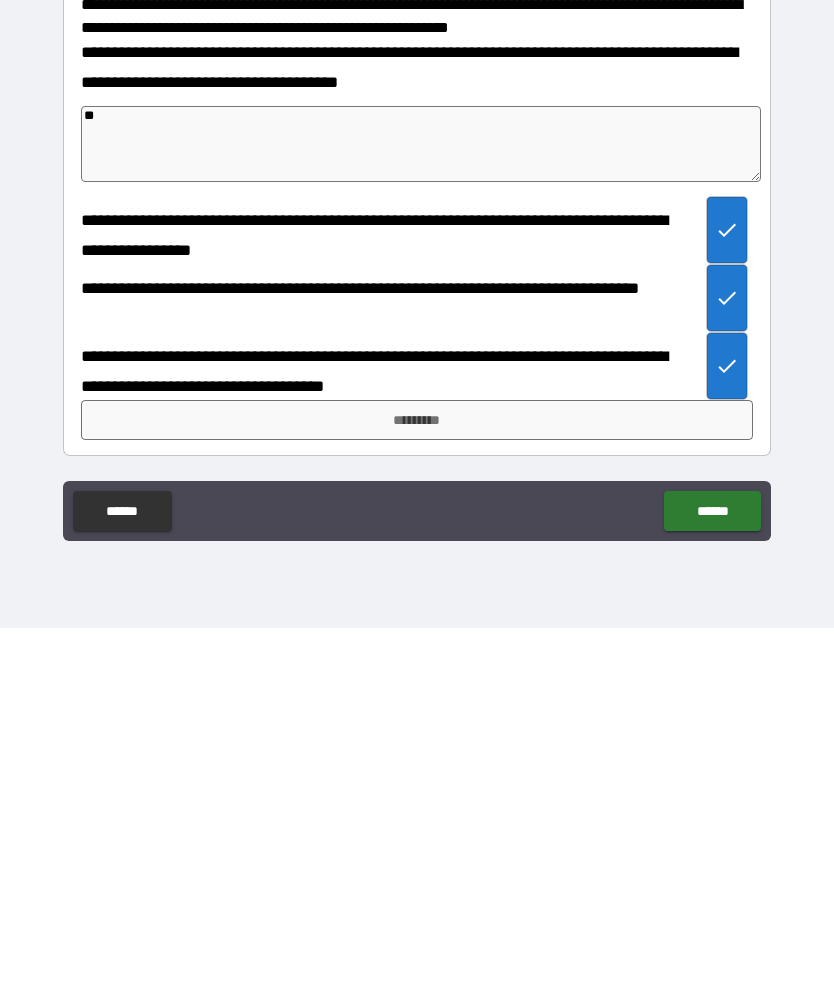 type on "**" 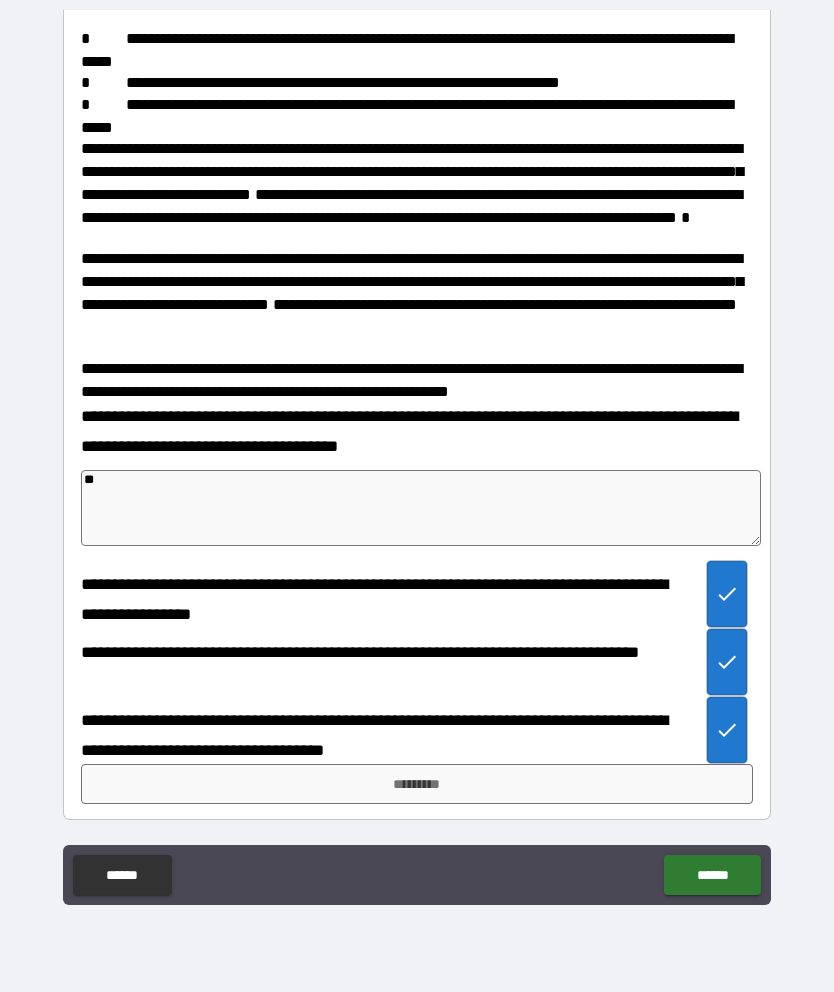 click on "*********" at bounding box center (417, 784) 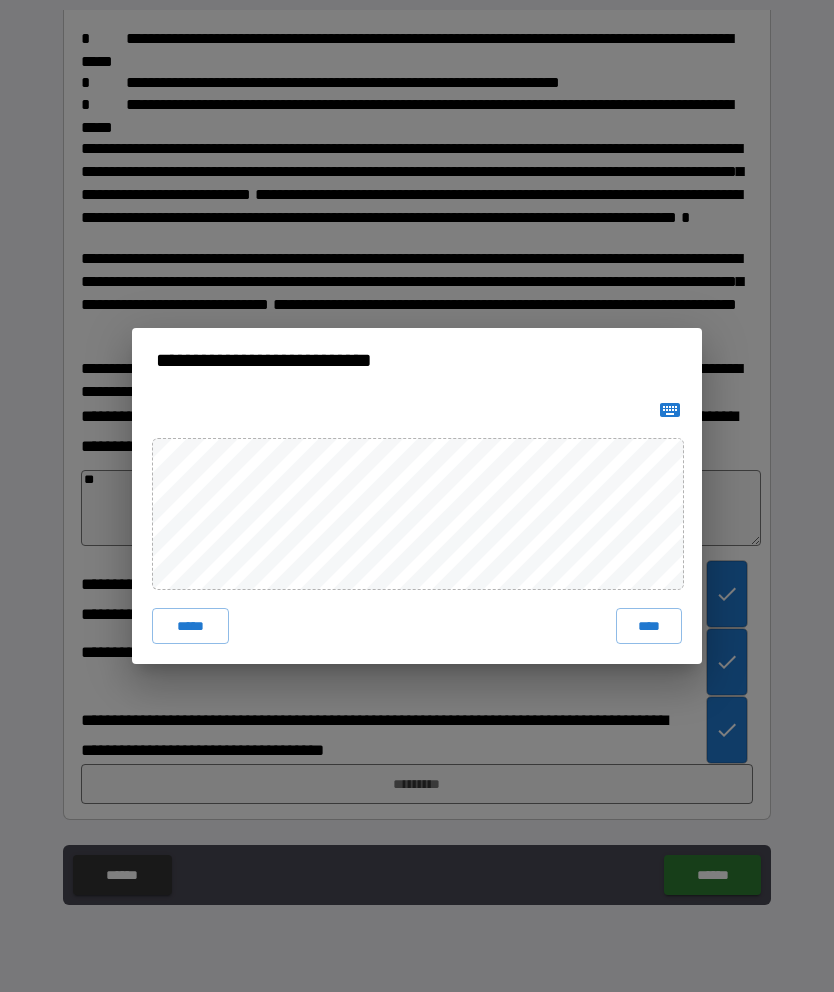 click on "****" at bounding box center (649, 626) 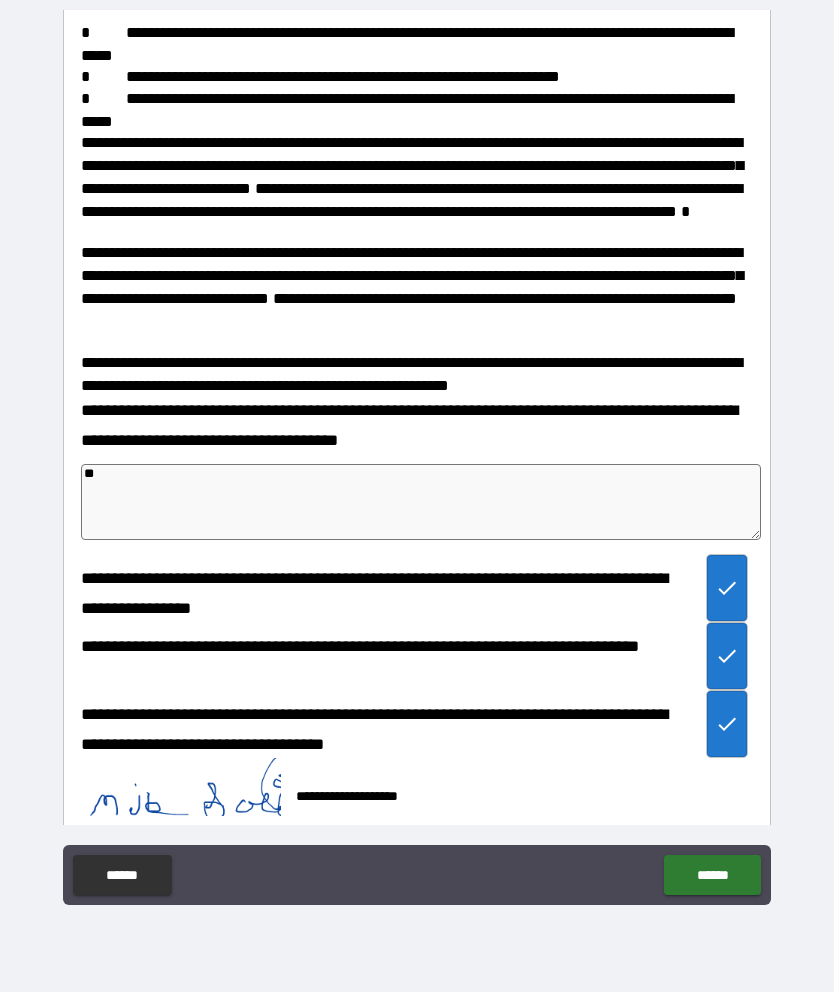 type on "*" 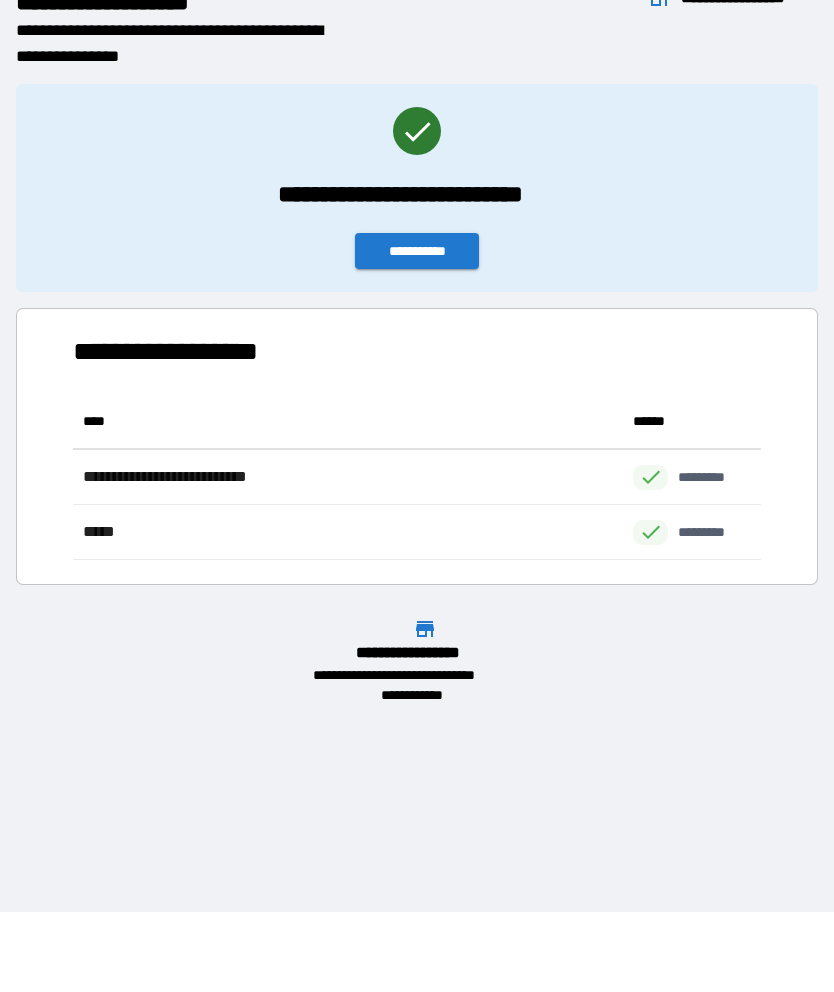 scroll, scrollTop: 1, scrollLeft: 1, axis: both 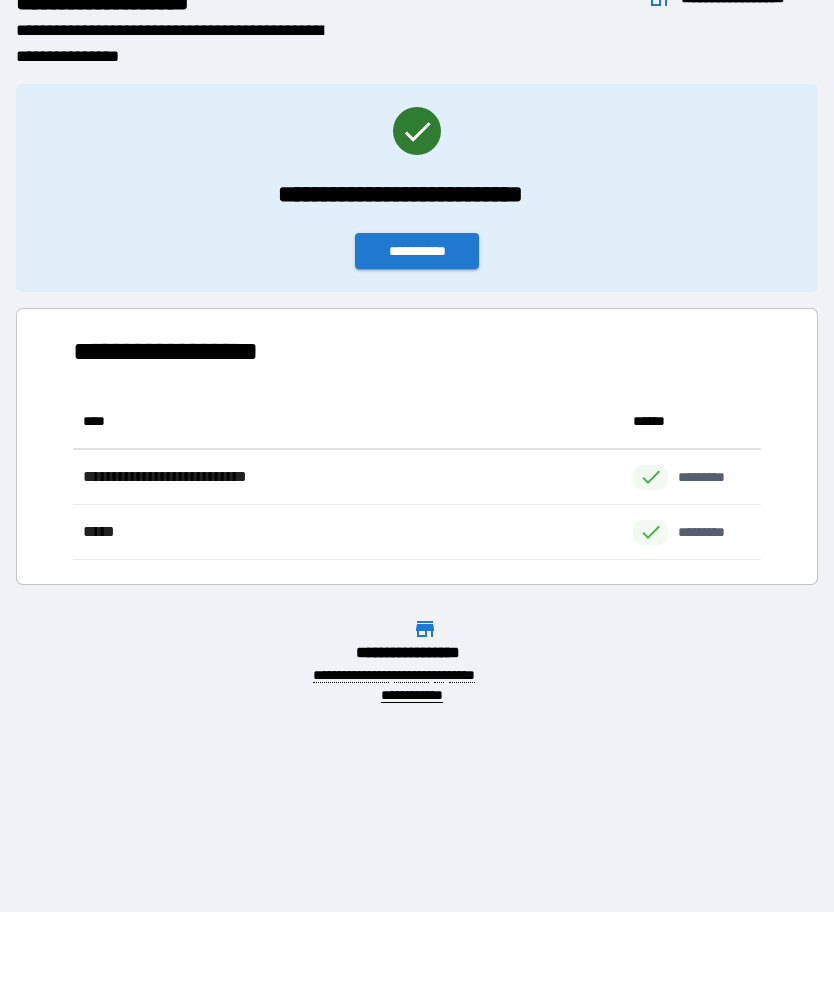 click on "**********" at bounding box center [417, 251] 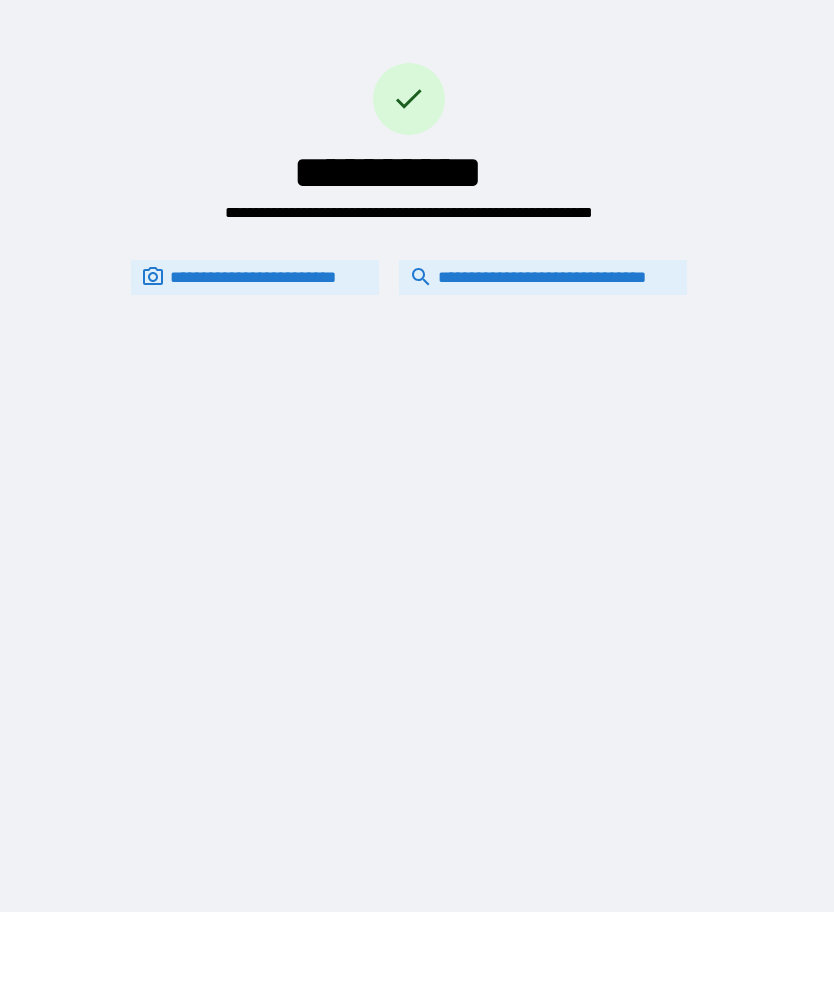 click on "**********" at bounding box center [543, 277] 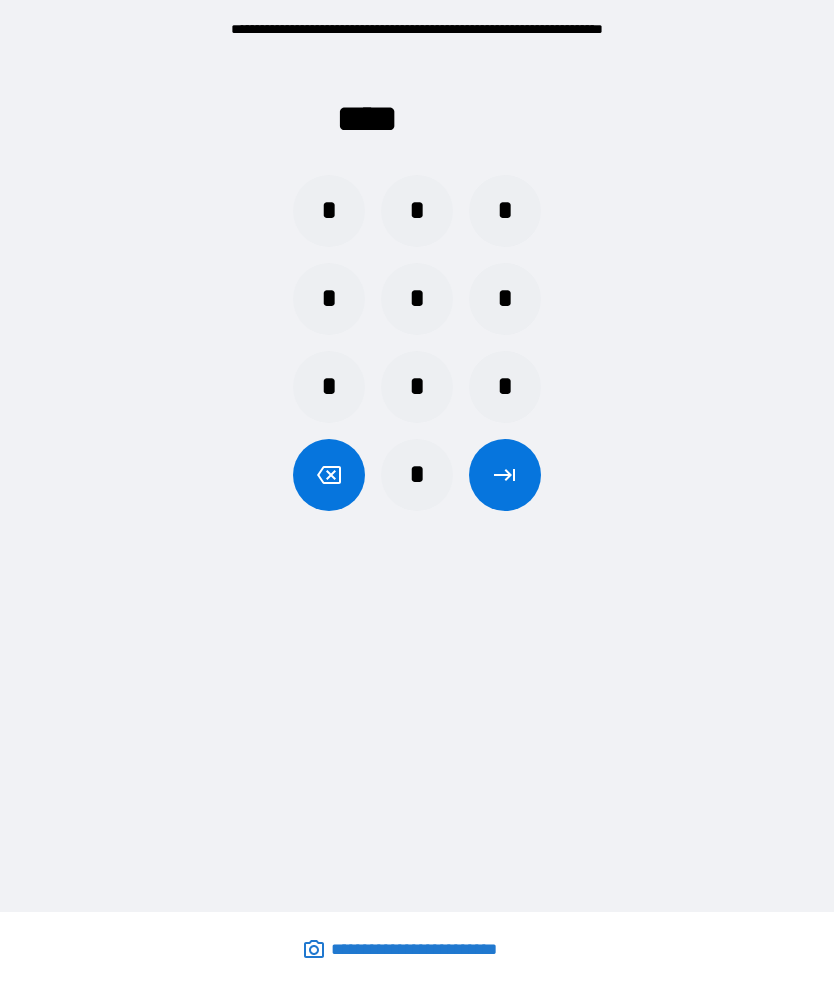 click on "*" at bounding box center [505, 211] 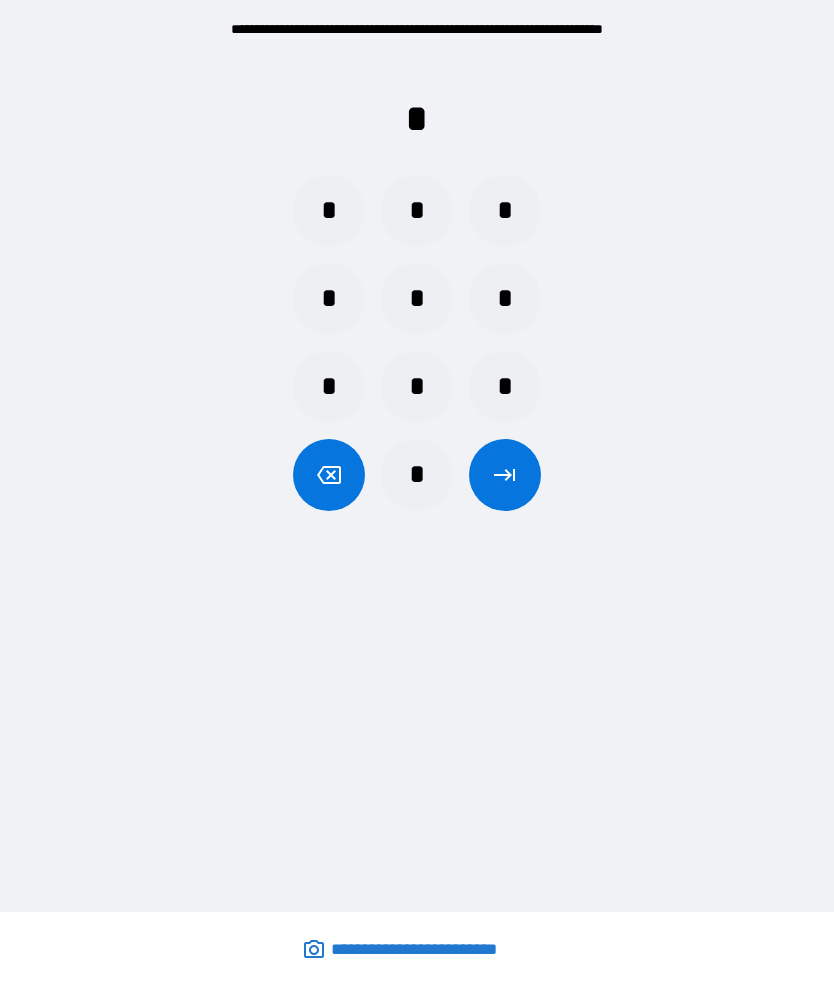 click on "*" at bounding box center (329, 211) 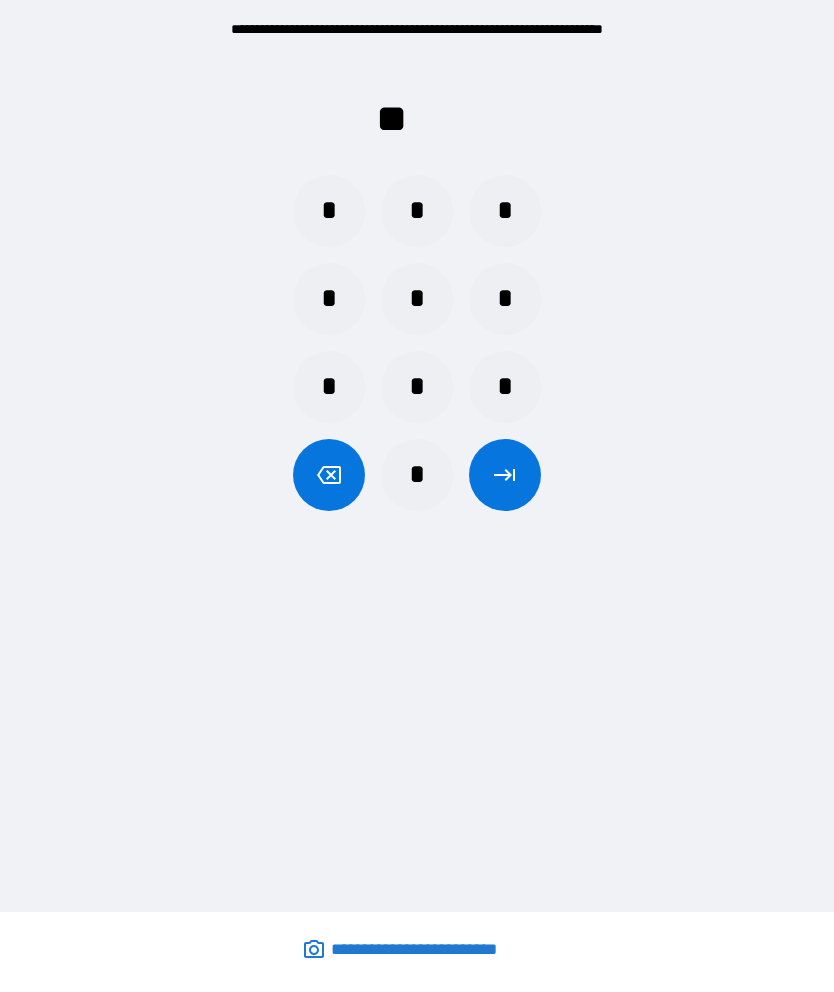 click on "*" at bounding box center (417, 211) 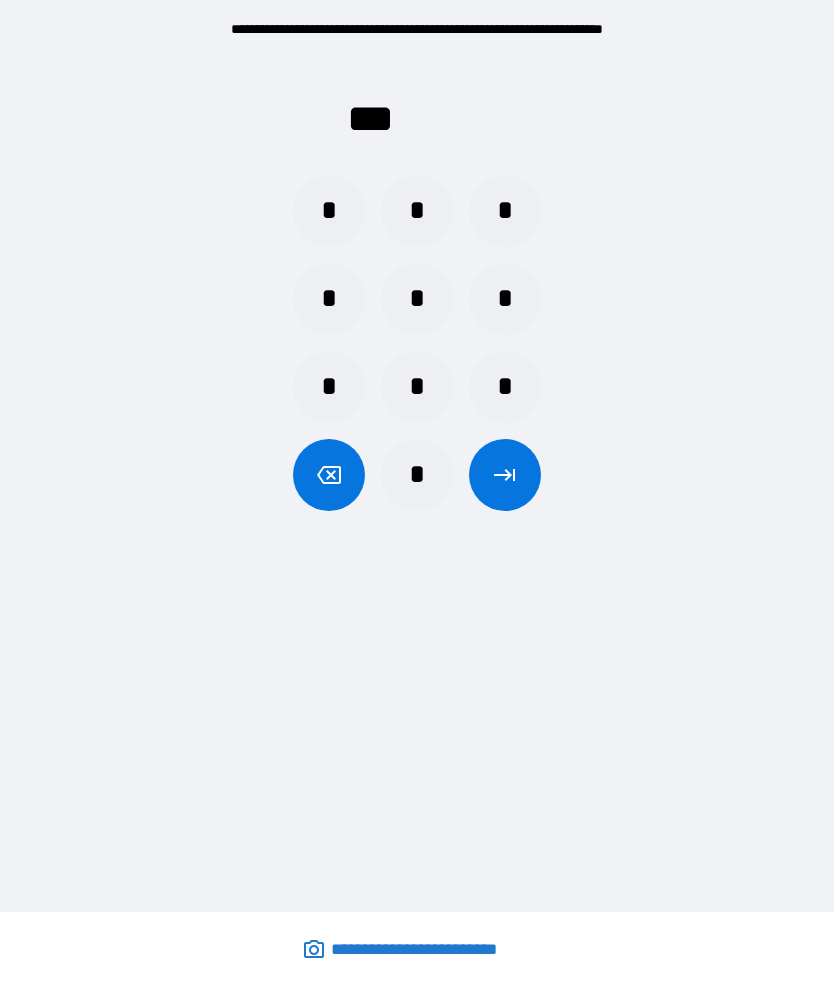 click on "*" at bounding box center (417, 387) 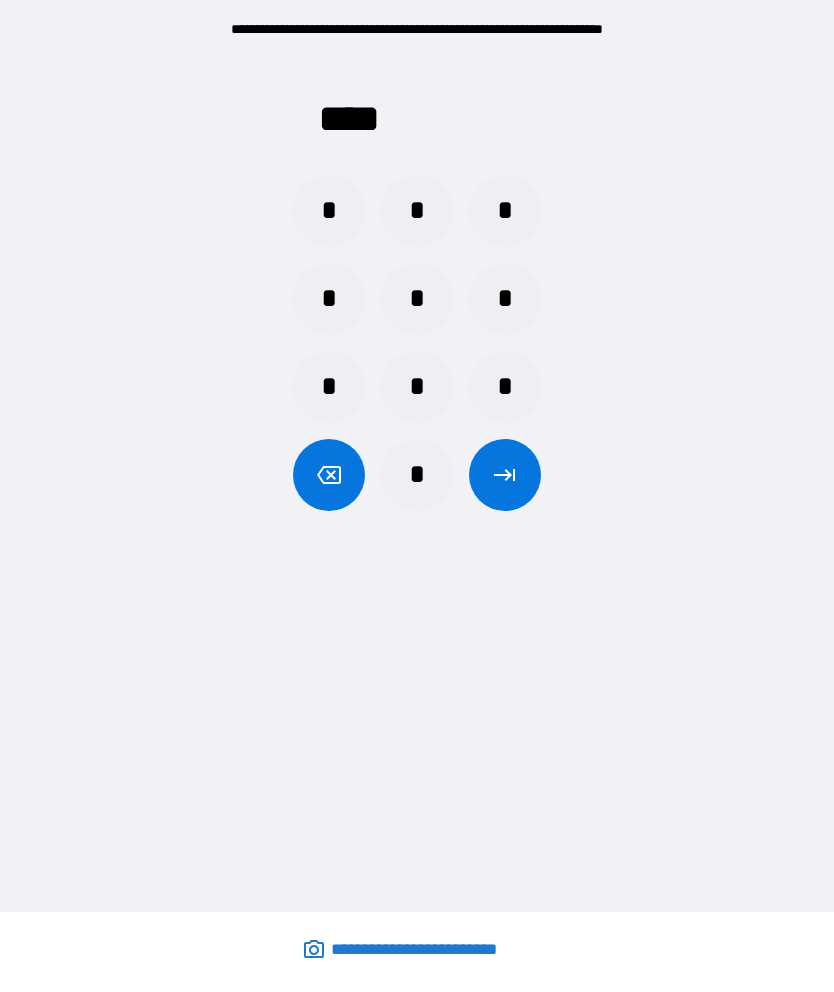 click at bounding box center [505, 475] 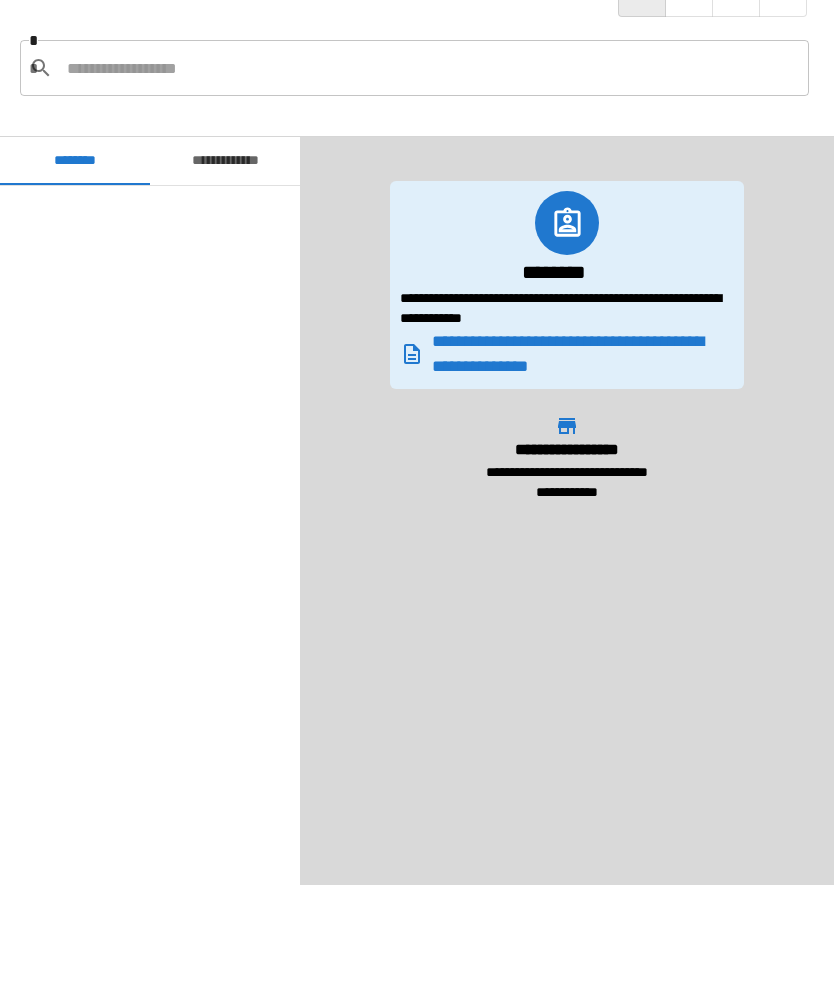 scroll, scrollTop: 1250, scrollLeft: 0, axis: vertical 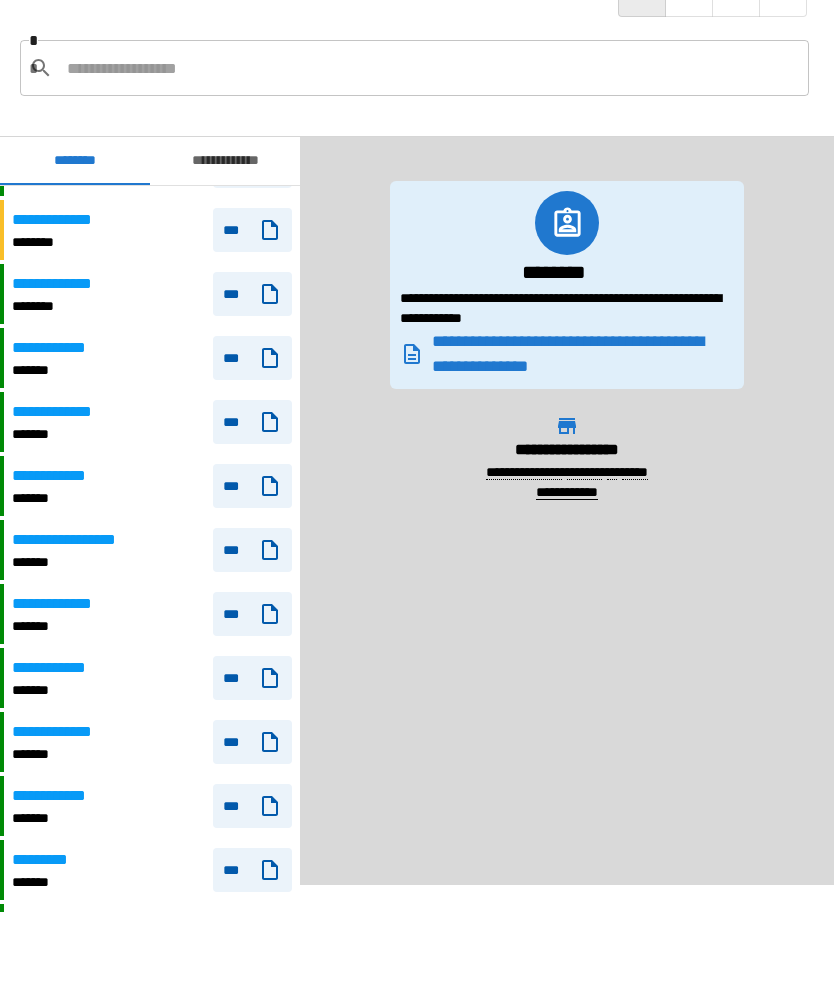 click on "***" at bounding box center [252, 550] 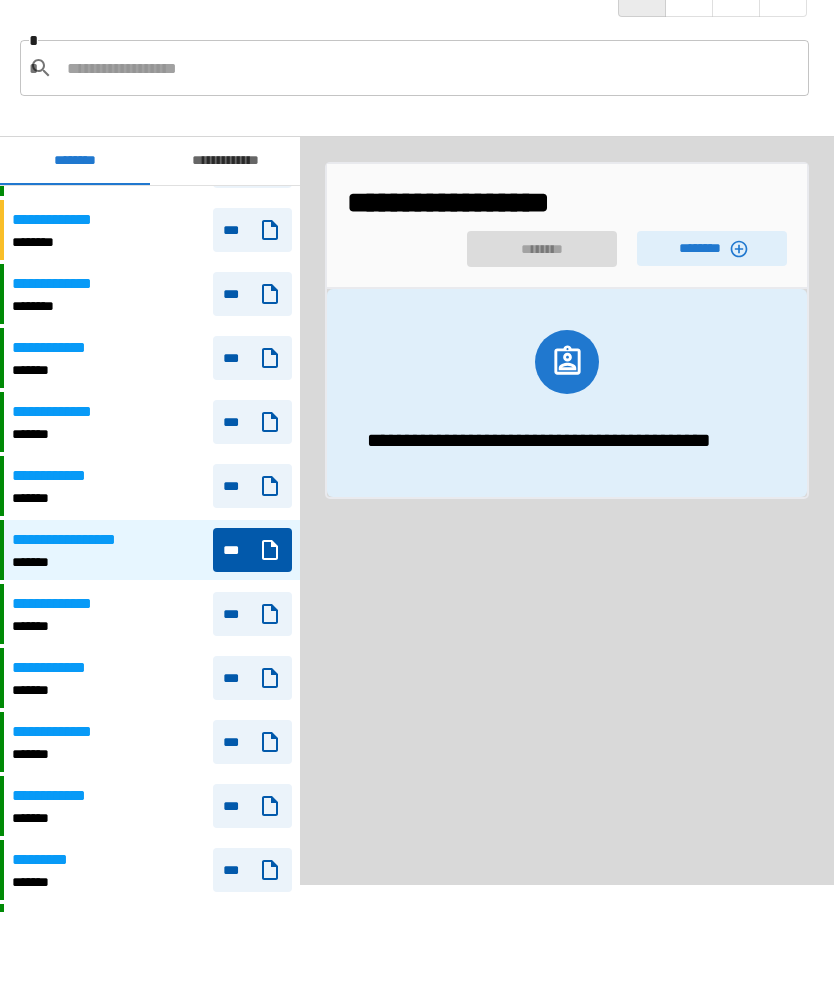 click on "********" at bounding box center [712, 248] 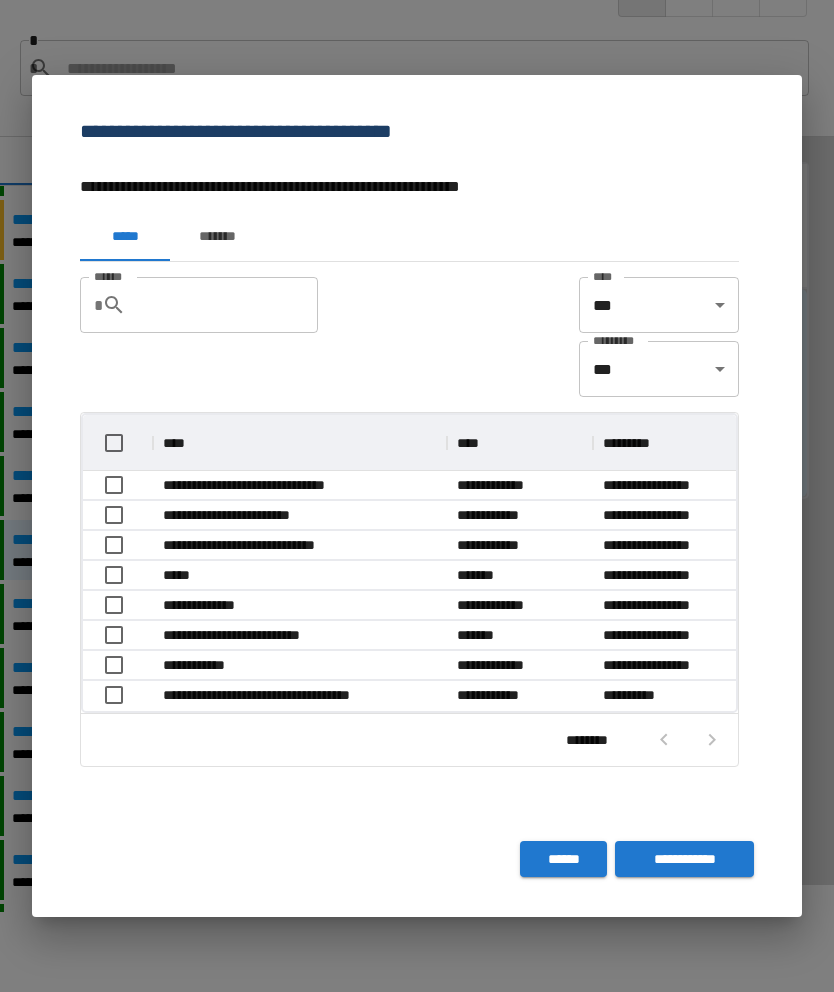 scroll, scrollTop: 296, scrollLeft: 653, axis: both 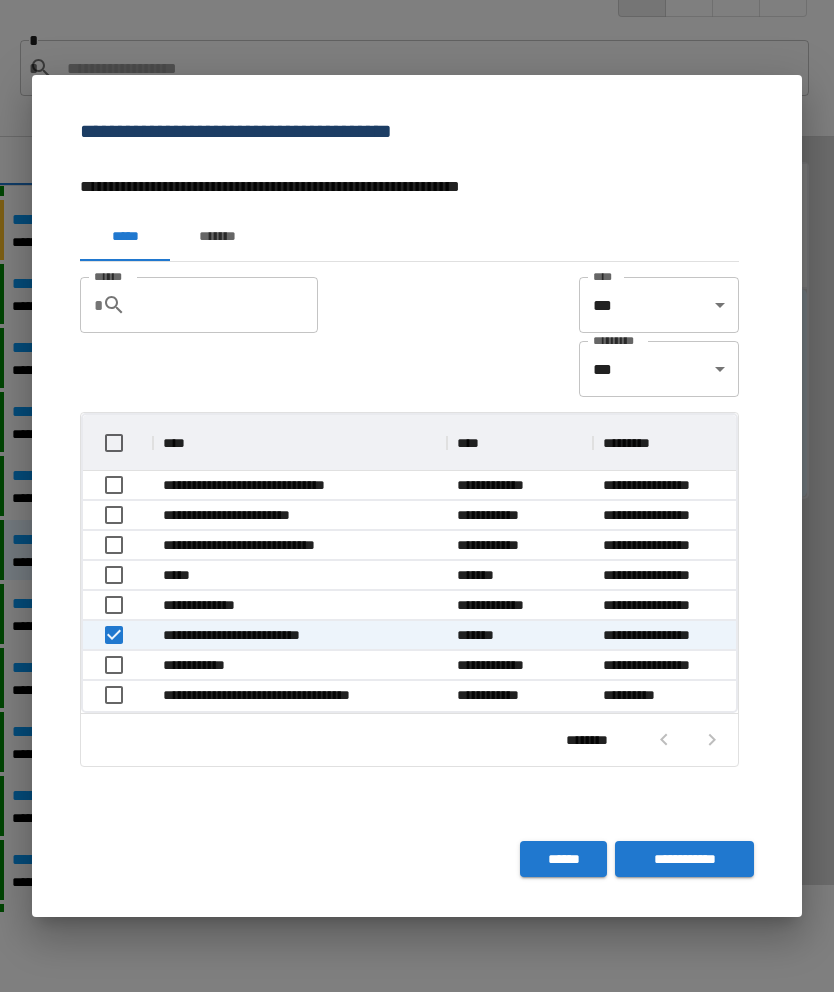 click on "**********" at bounding box center (684, 859) 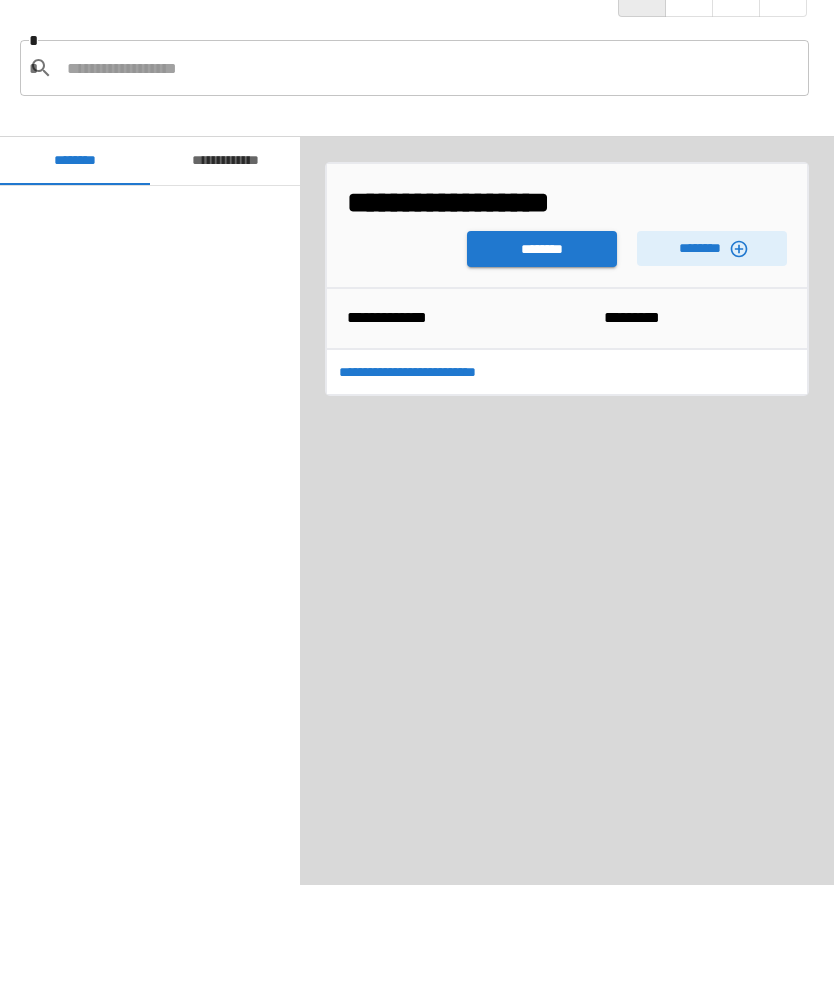 scroll, scrollTop: 1250, scrollLeft: 0, axis: vertical 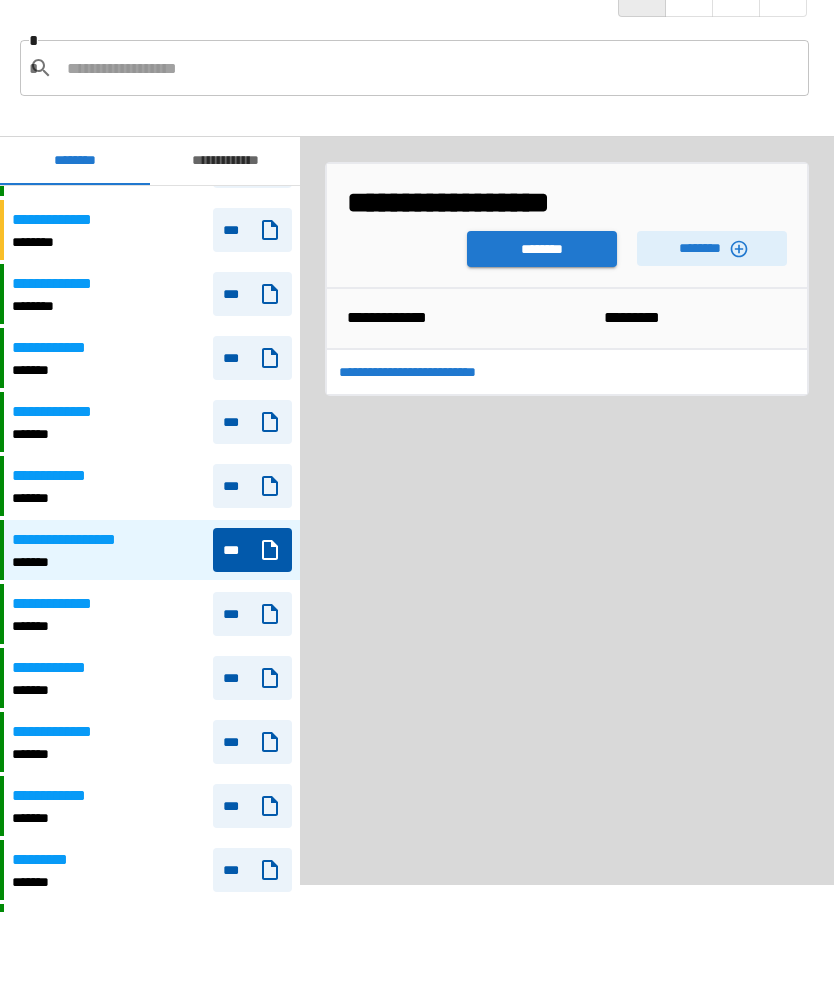click on "********" at bounding box center [542, 249] 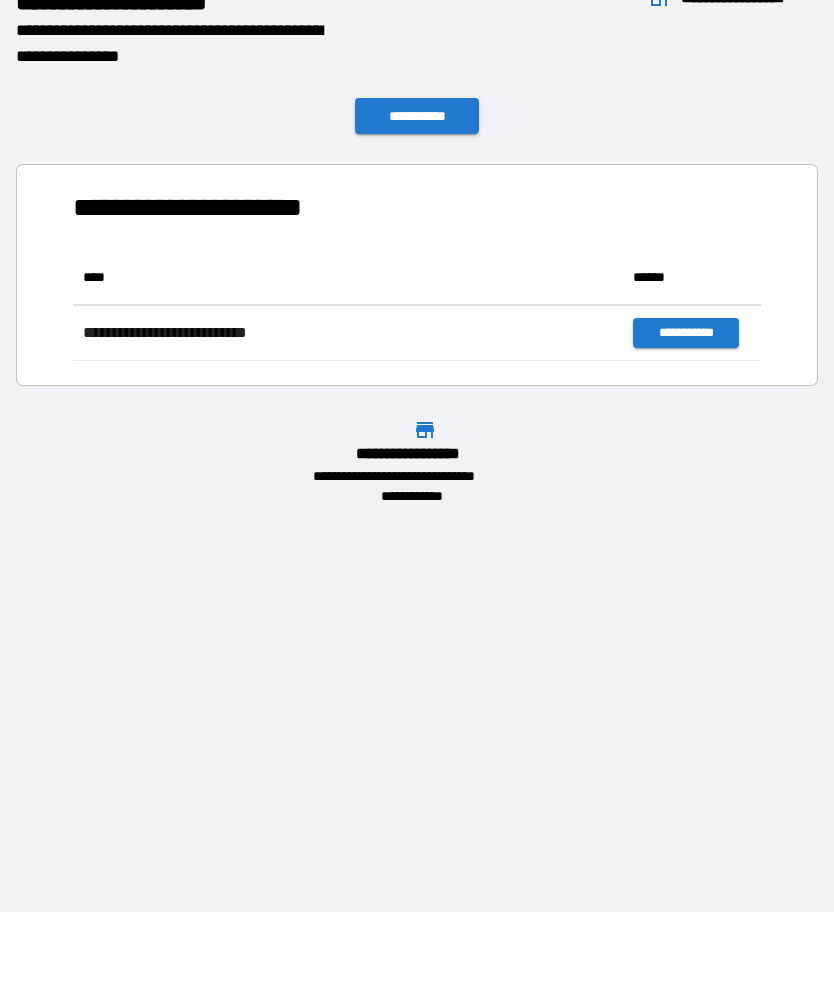scroll, scrollTop: 1, scrollLeft: 1, axis: both 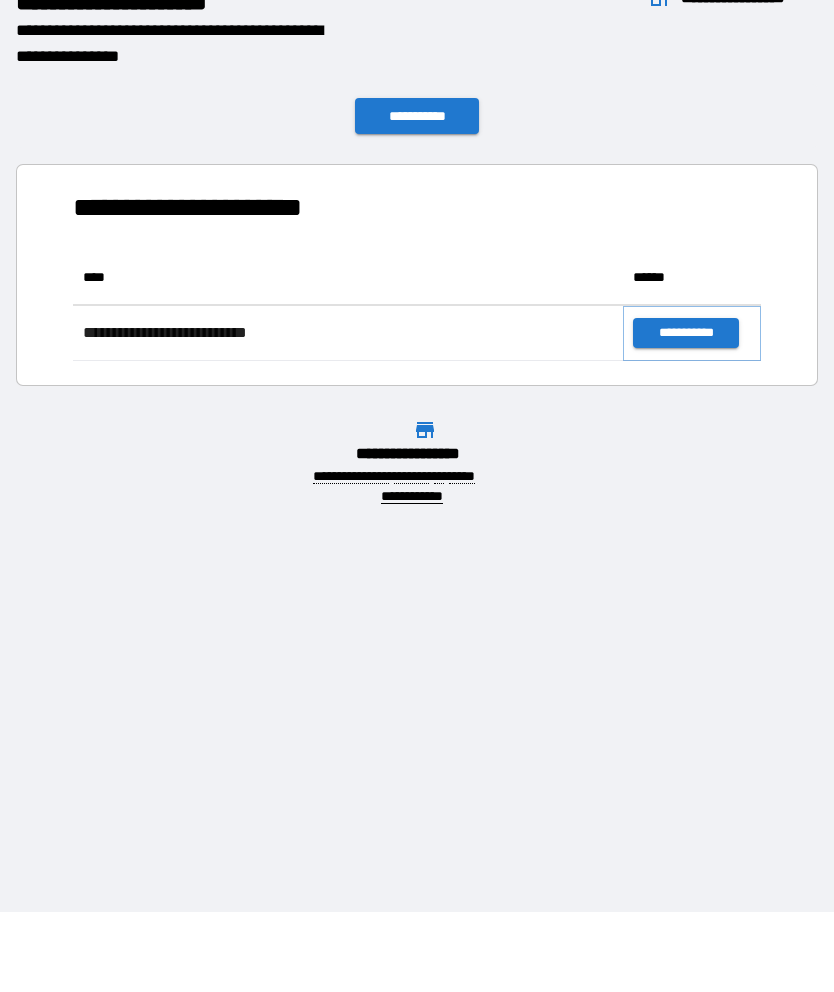 click on "**********" at bounding box center (685, 333) 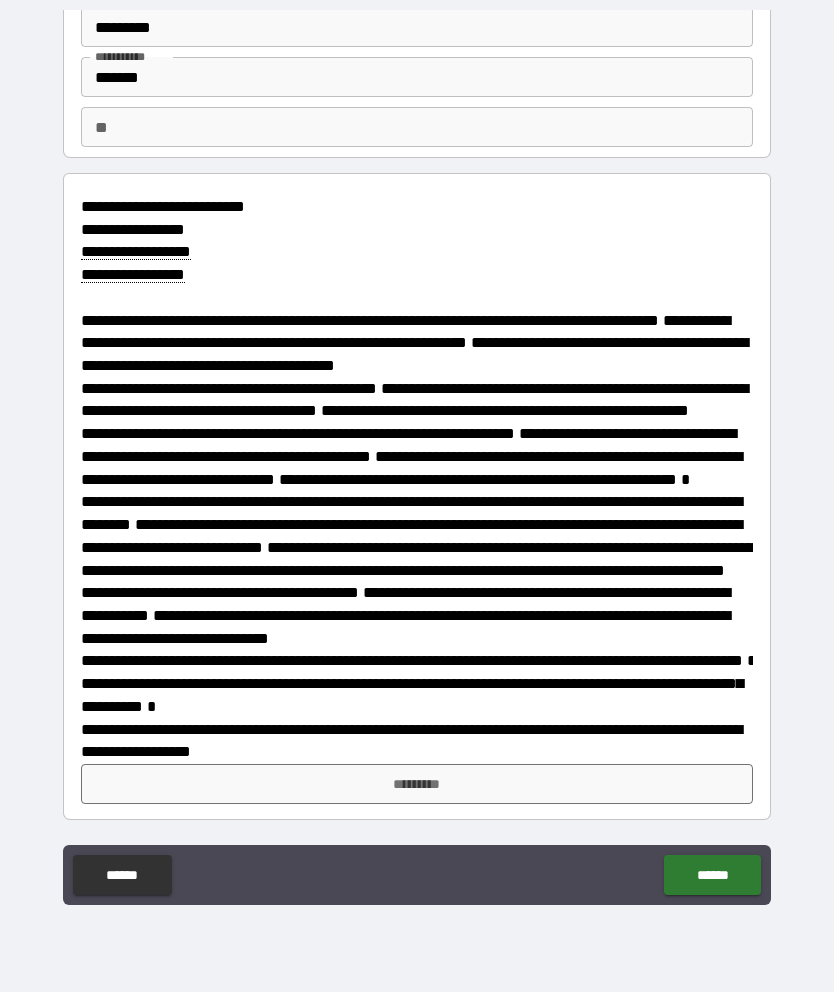 click on "*********" at bounding box center [417, 784] 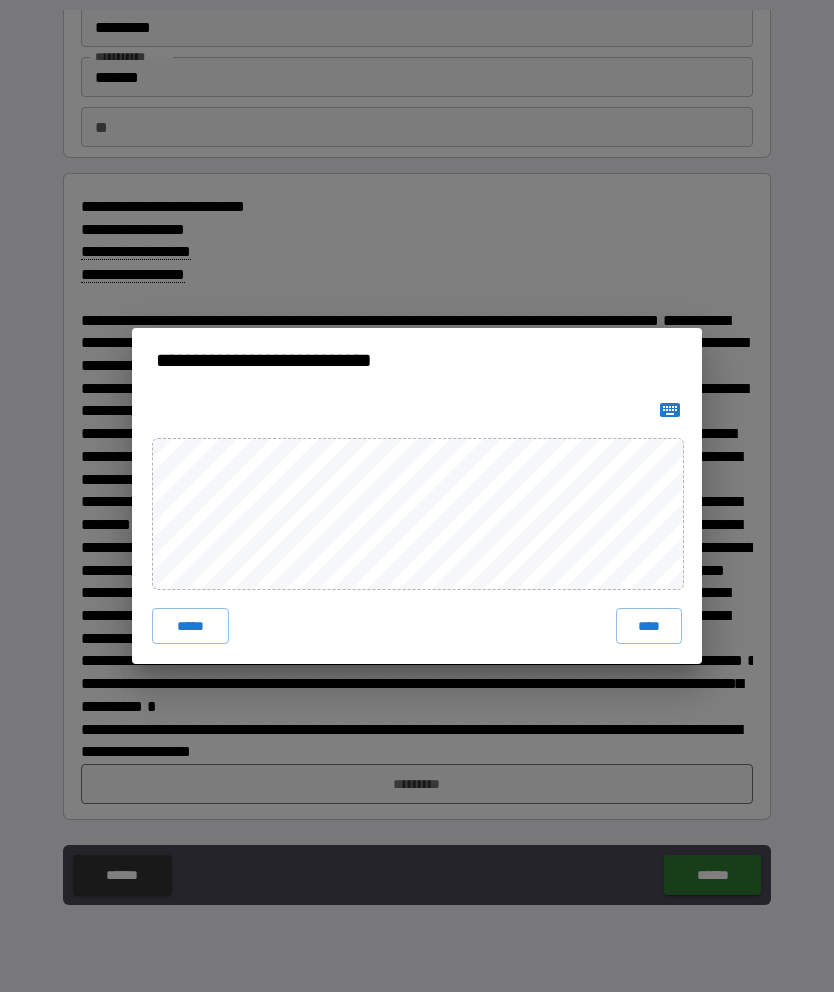 click on "****" at bounding box center (649, 626) 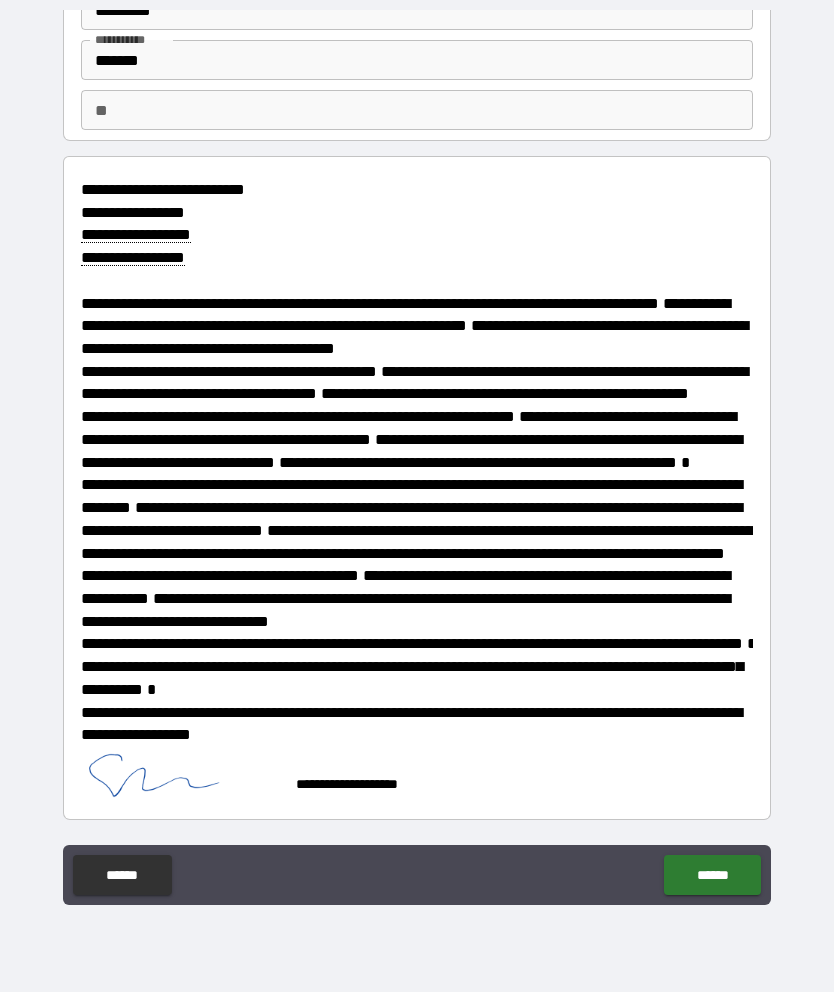 click on "******" at bounding box center (712, 875) 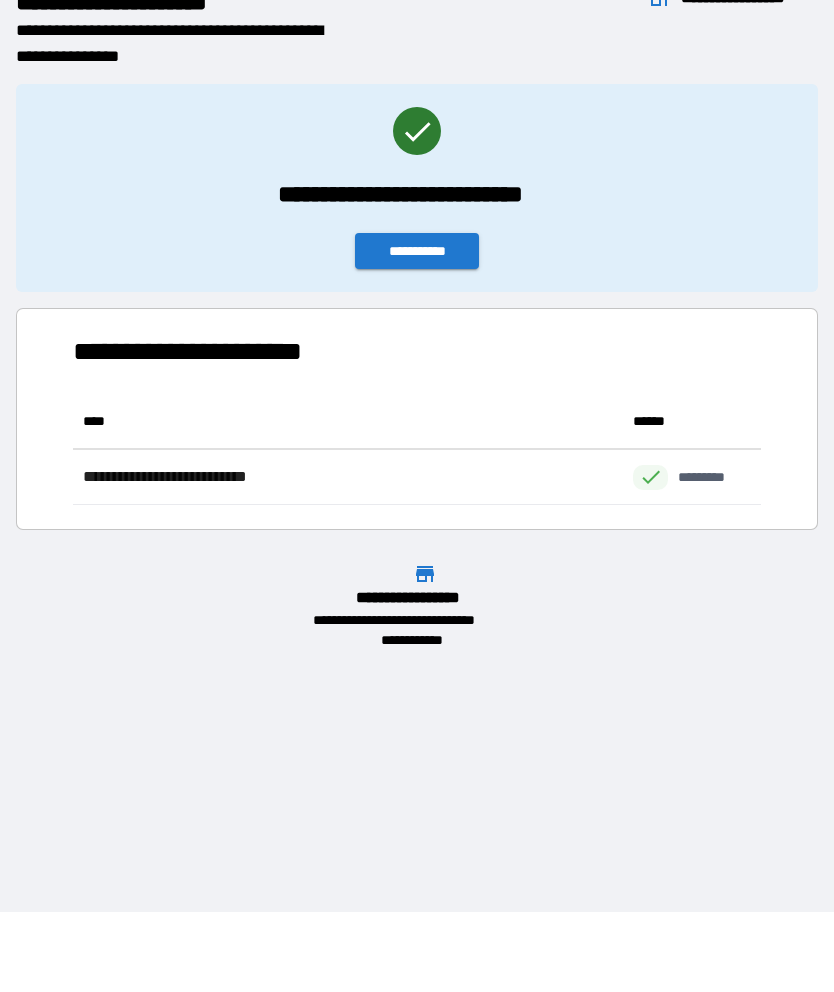 scroll, scrollTop: 1, scrollLeft: 1, axis: both 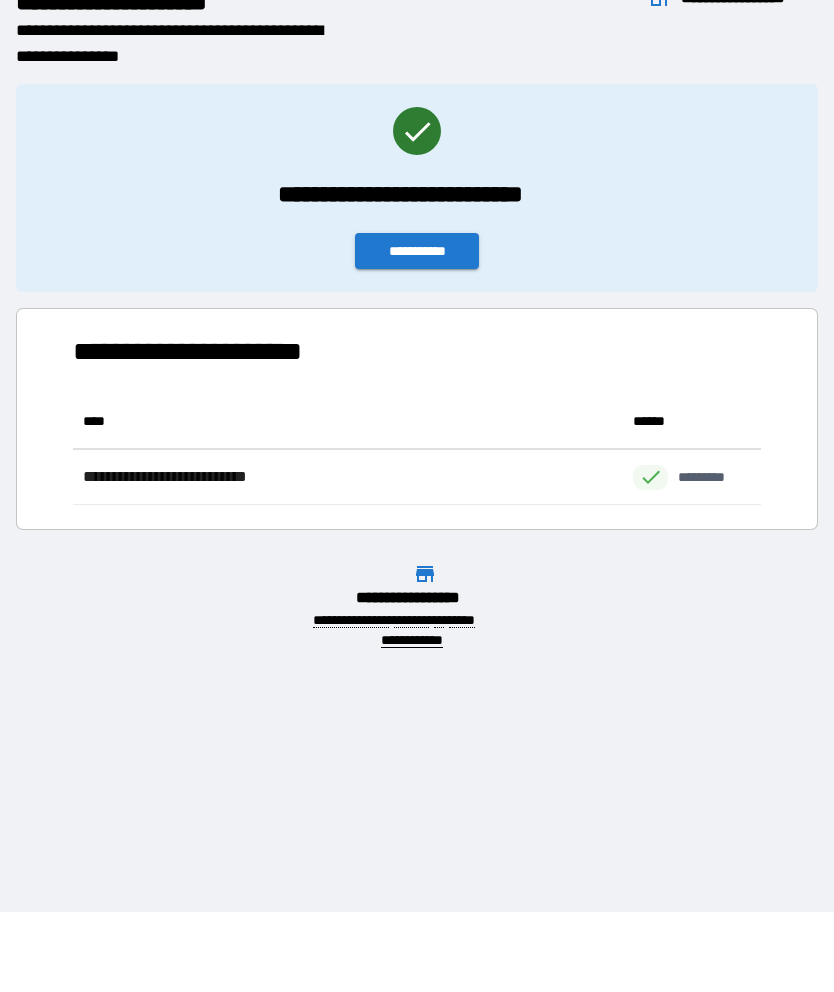 click on "**********" at bounding box center (417, 251) 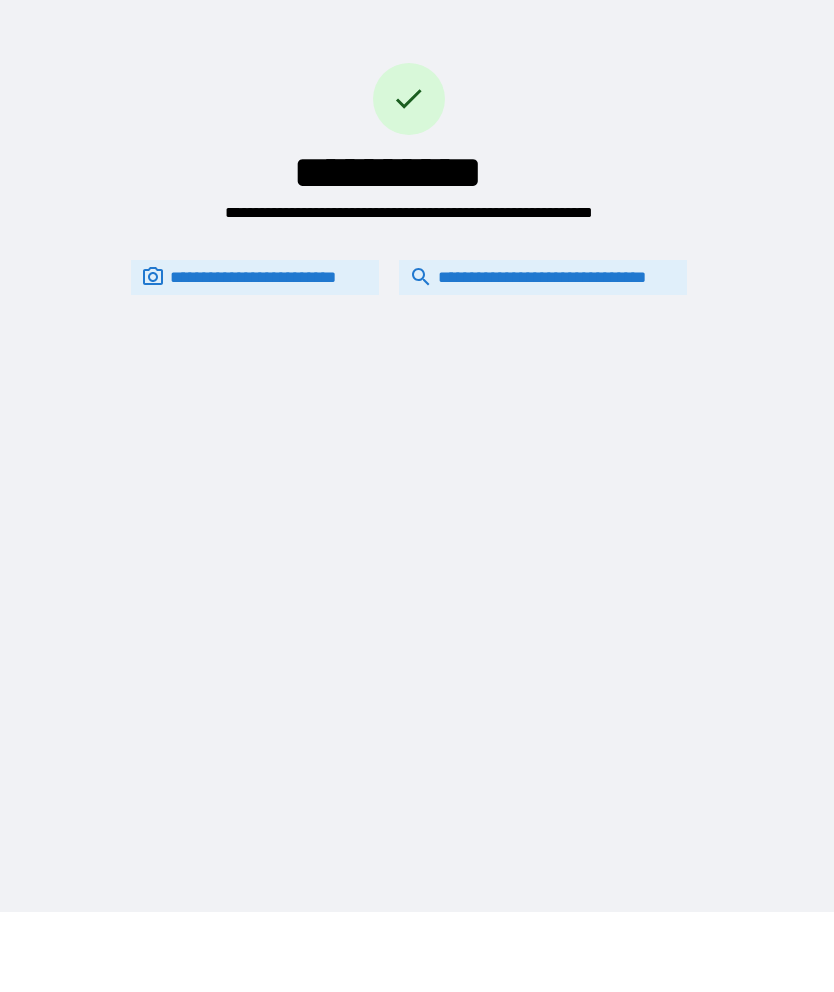 click on "**********" at bounding box center [543, 277] 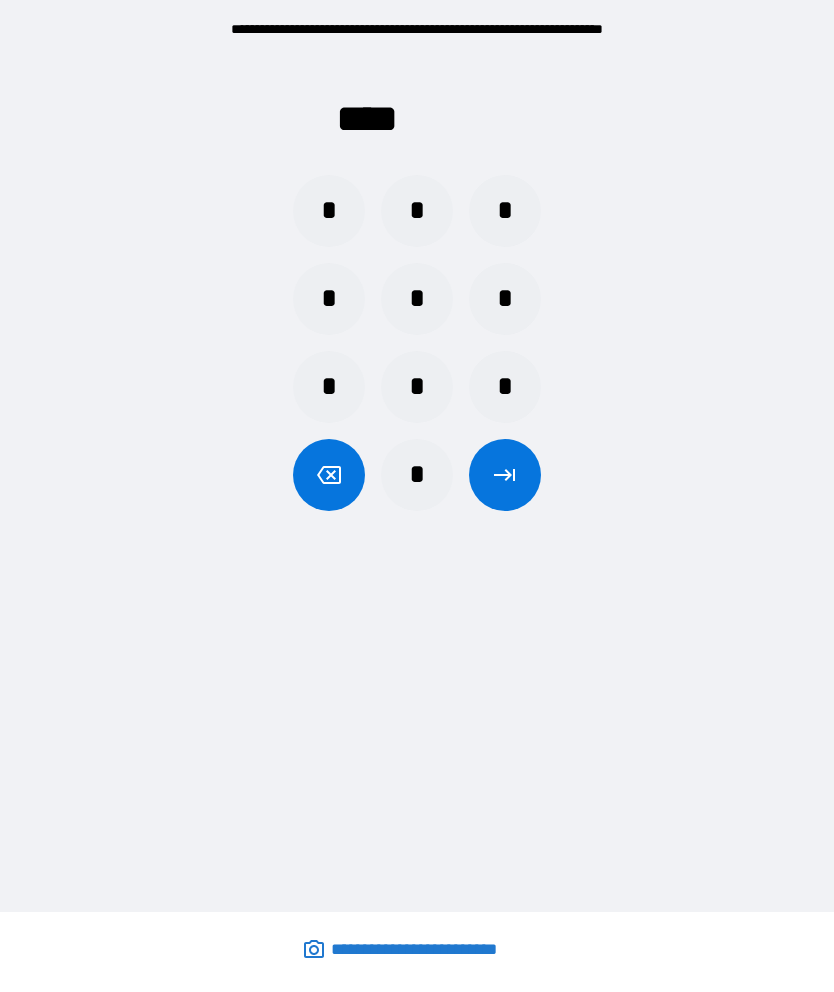click on "*" at bounding box center (505, 211) 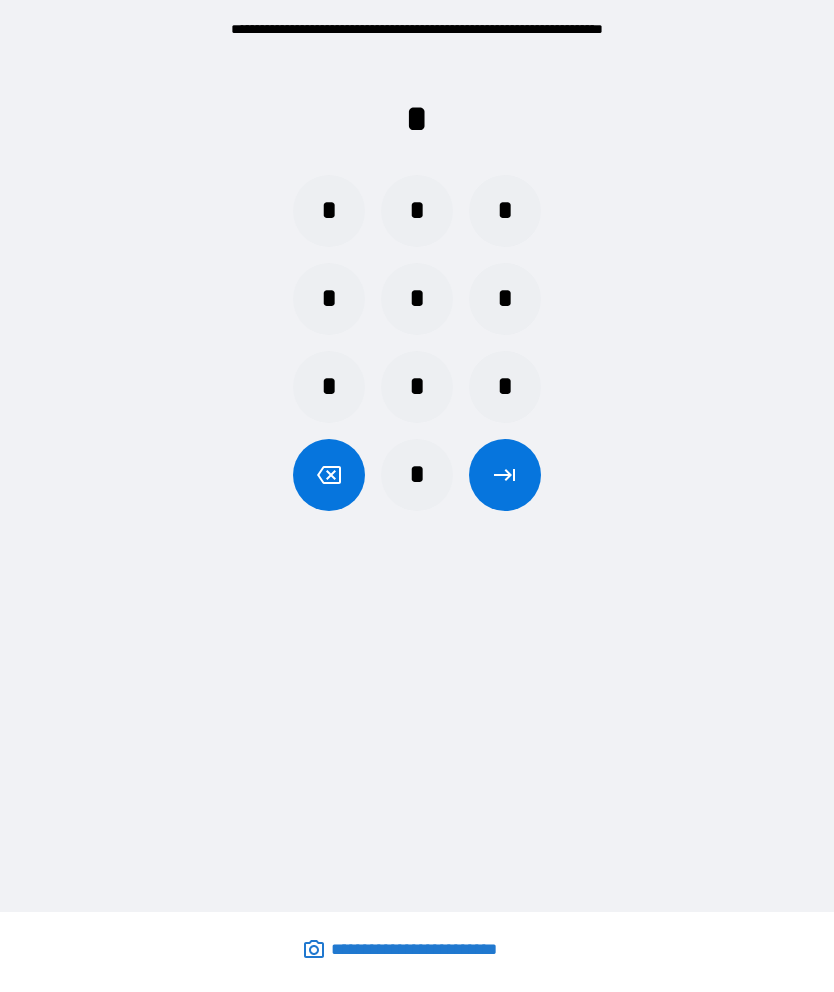 click on "*" at bounding box center (329, 211) 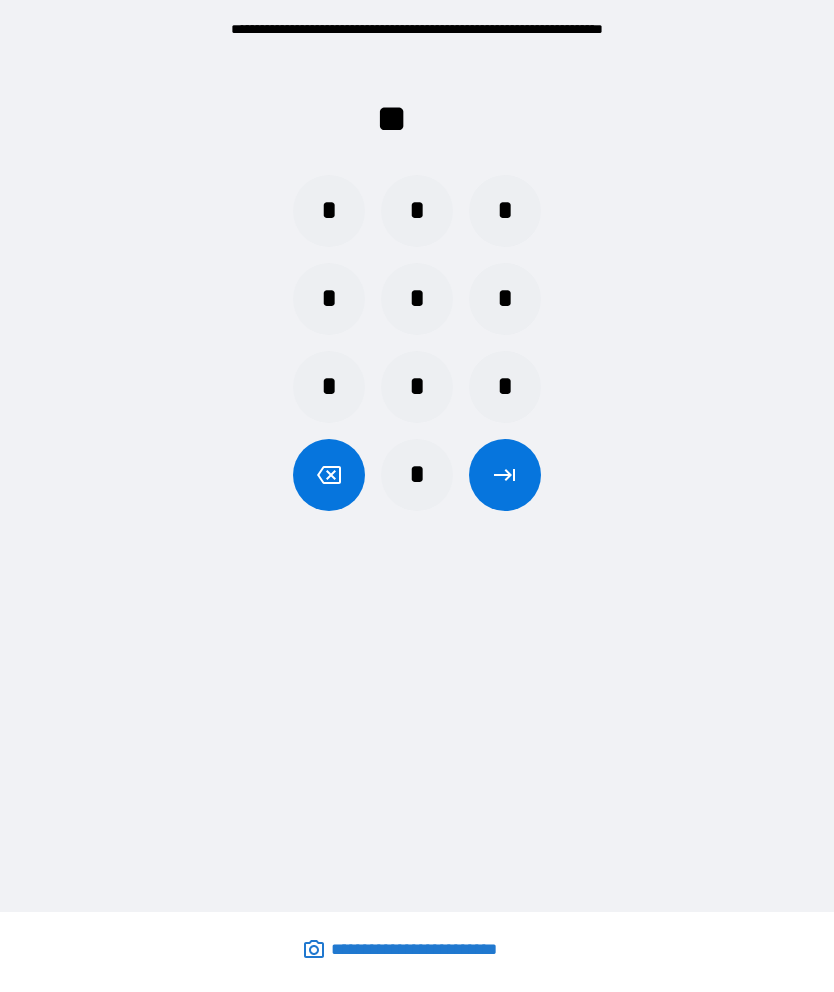 click on "*" at bounding box center (417, 387) 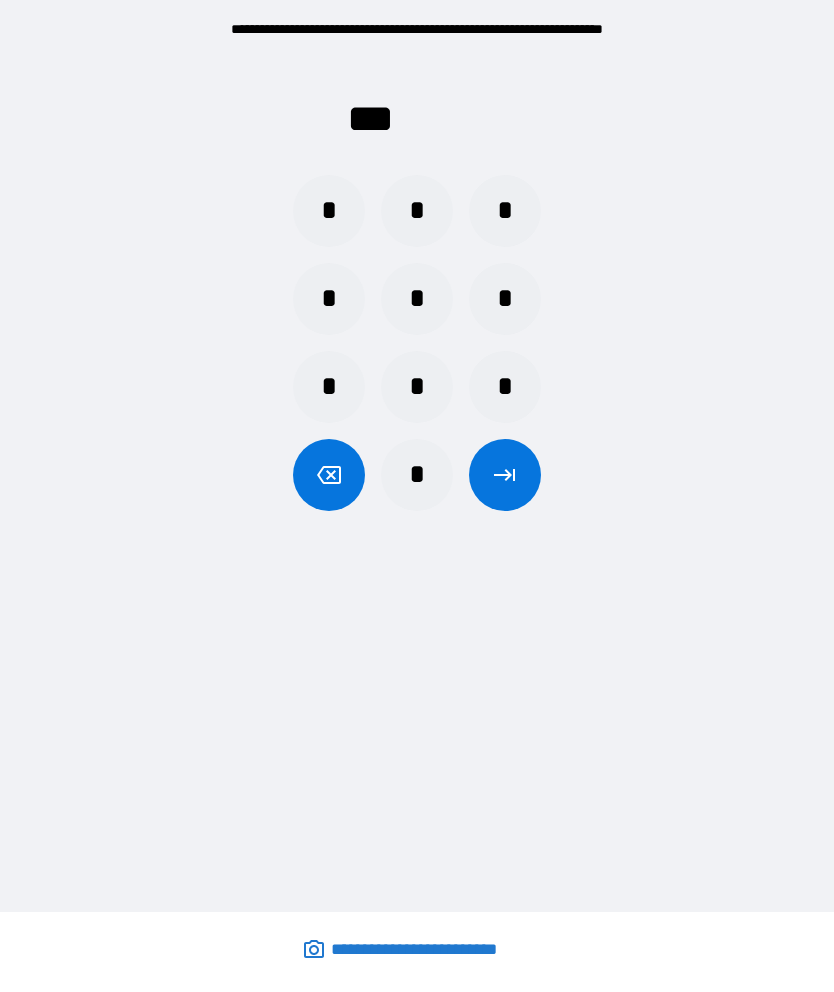 click 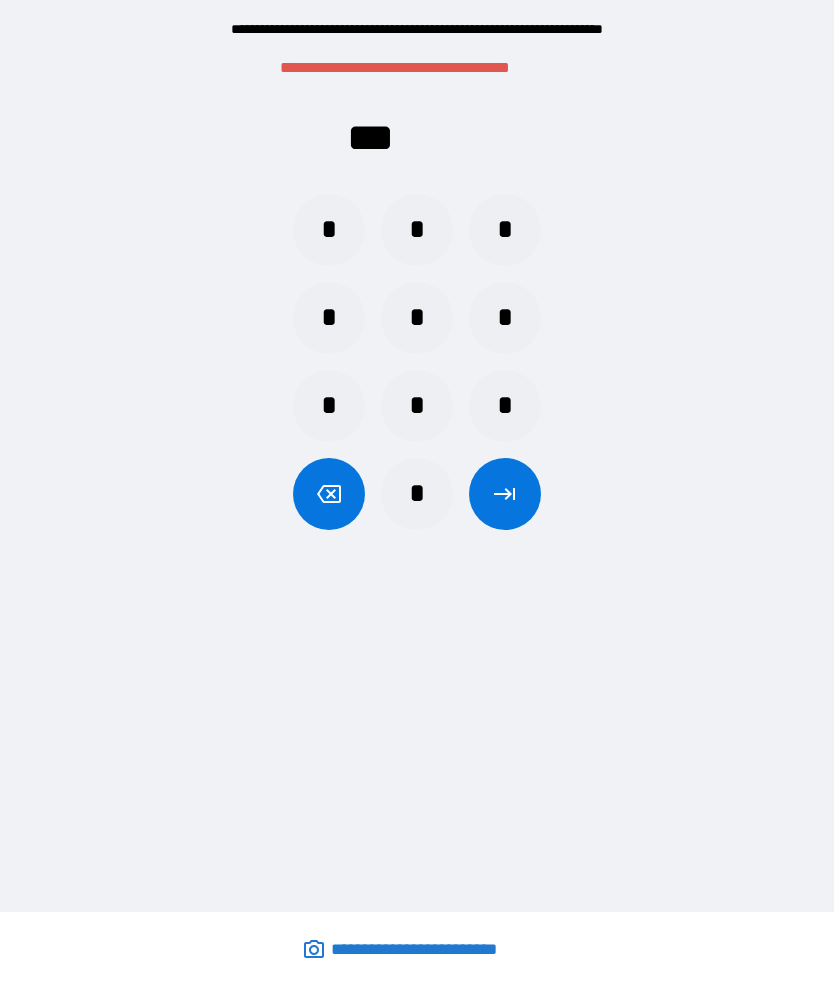 click 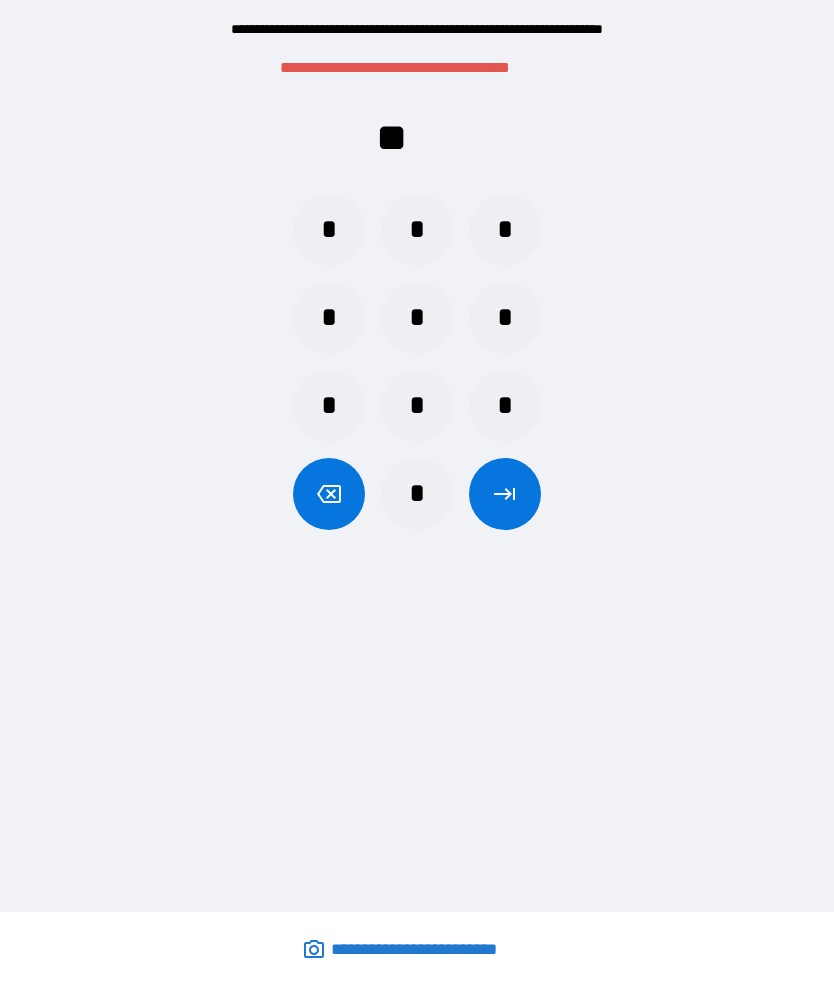 click 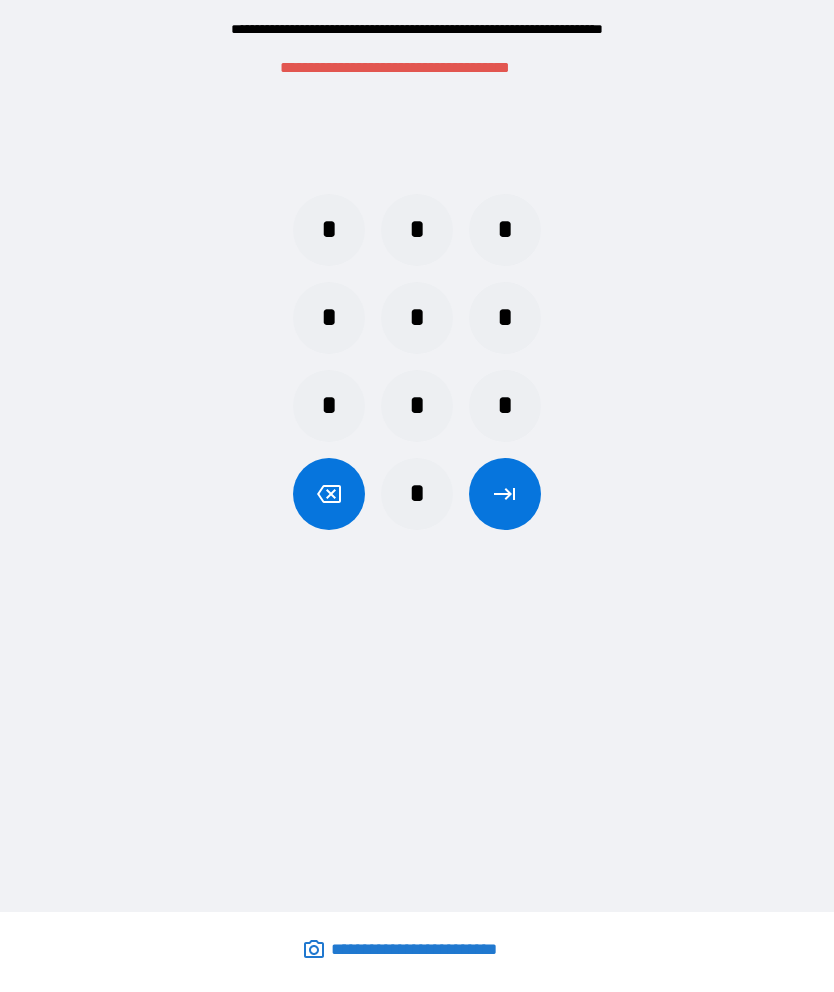 click at bounding box center (329, 494) 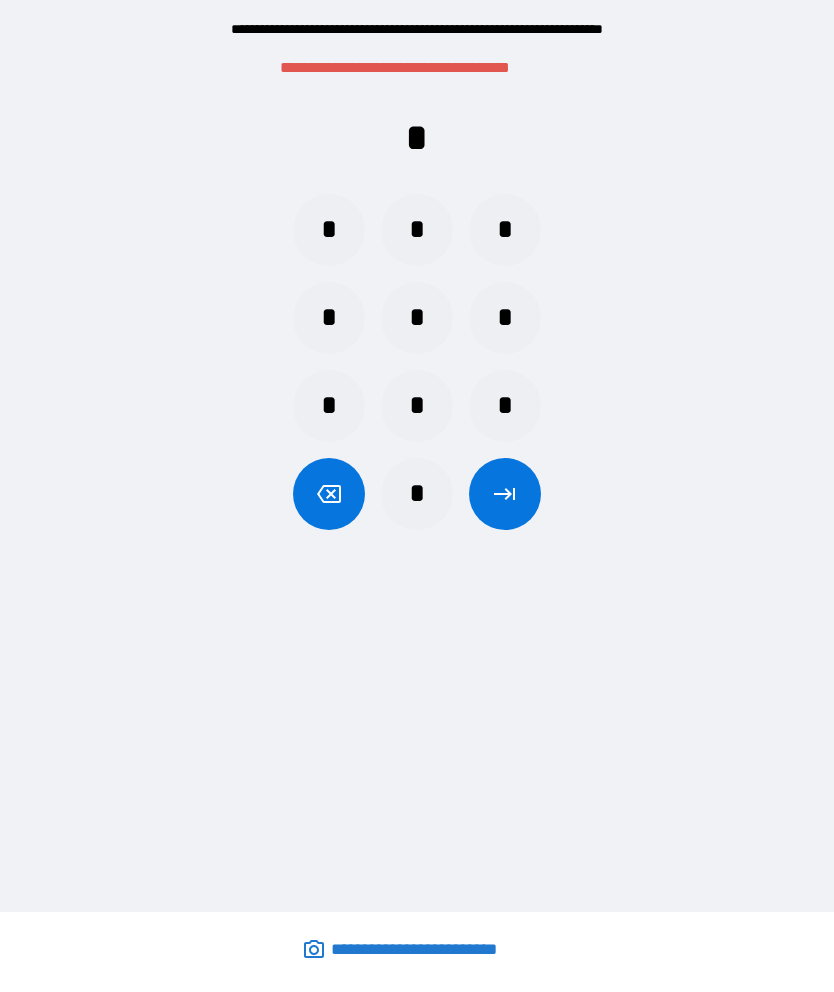 click on "*" at bounding box center (329, 230) 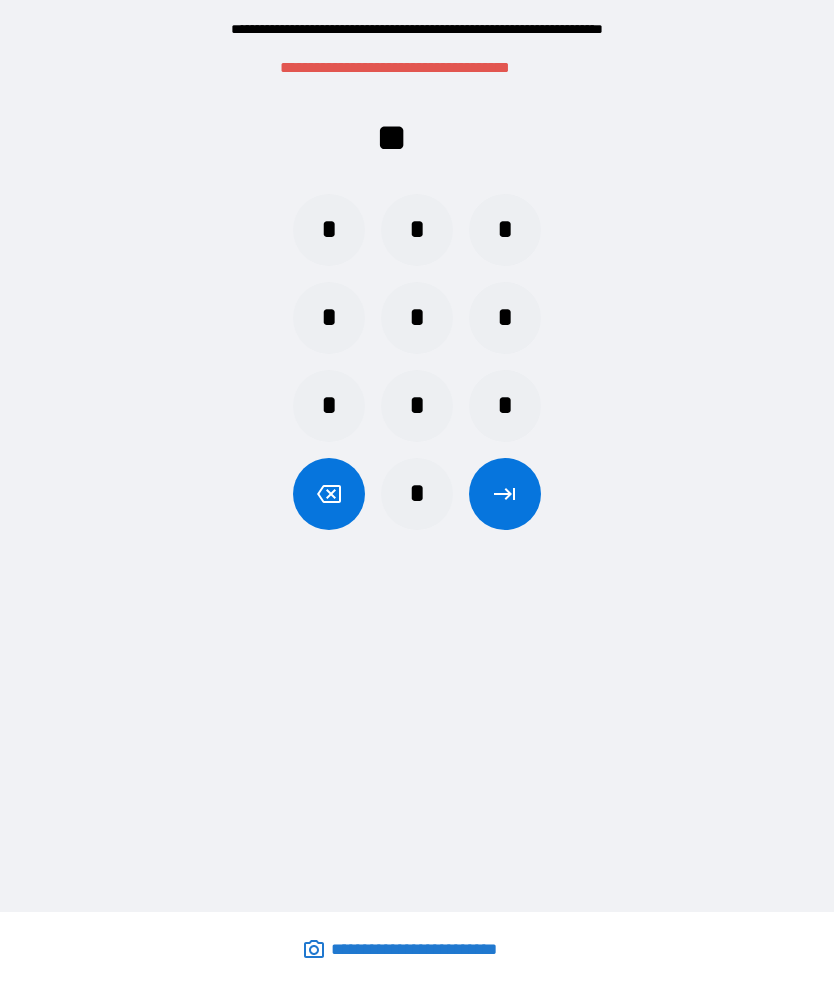 click on "*" at bounding box center (417, 230) 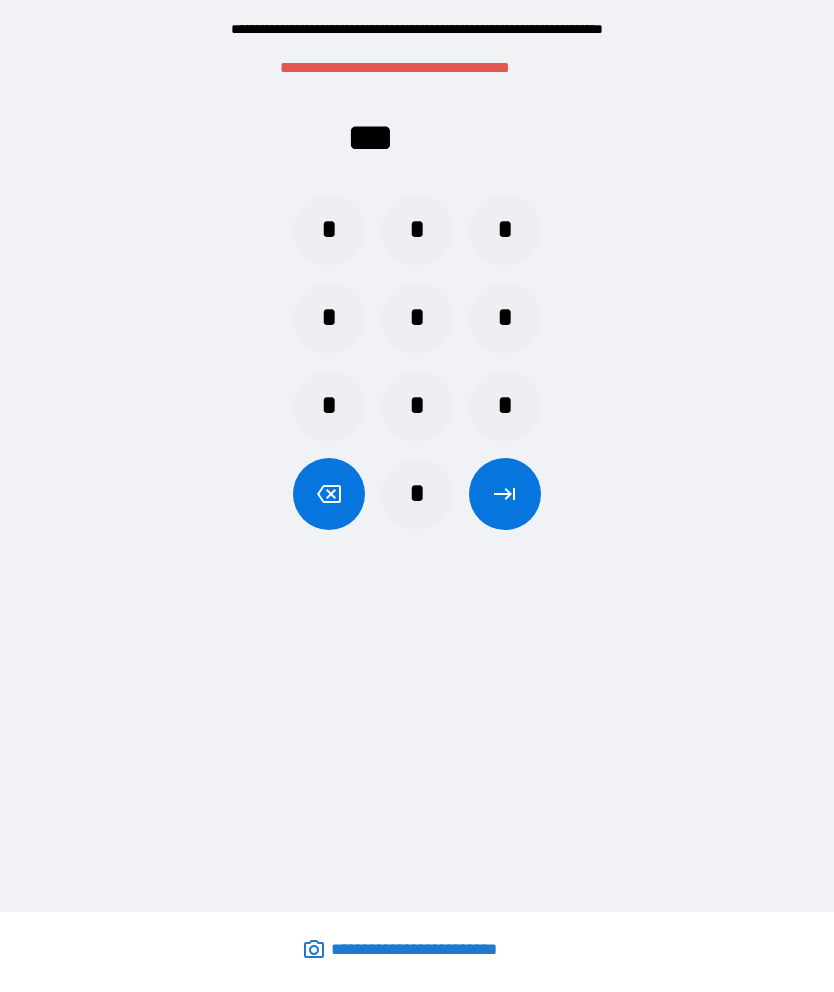 click on "*" at bounding box center [417, 406] 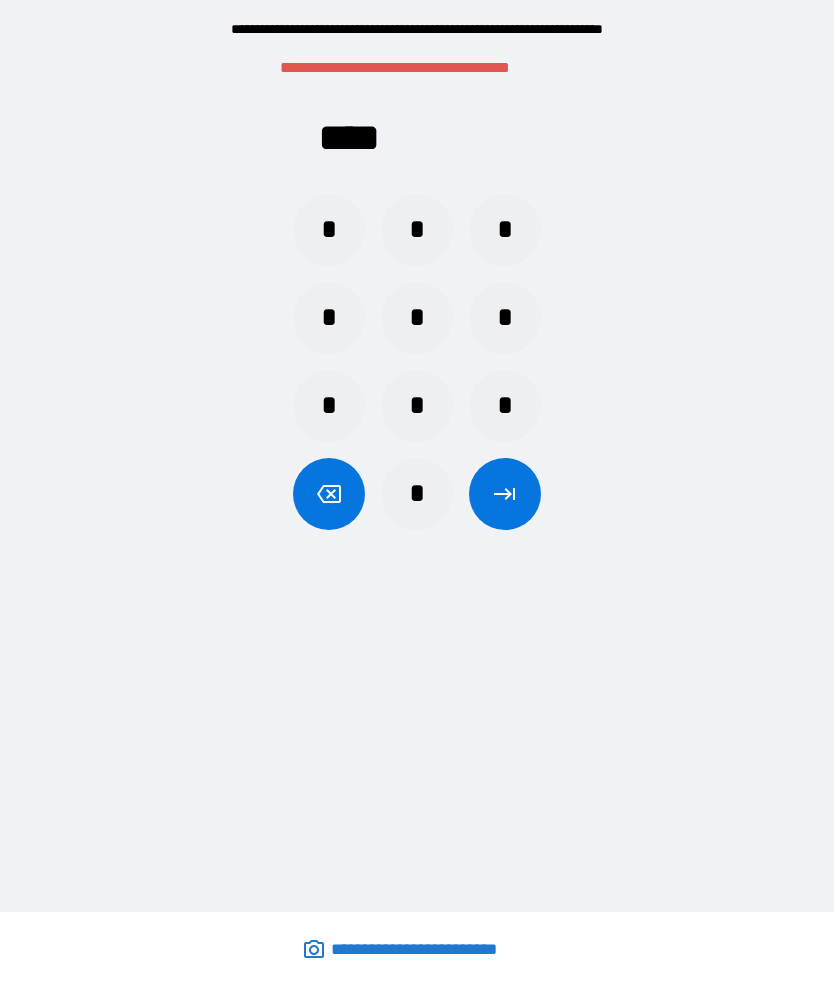click at bounding box center (505, 494) 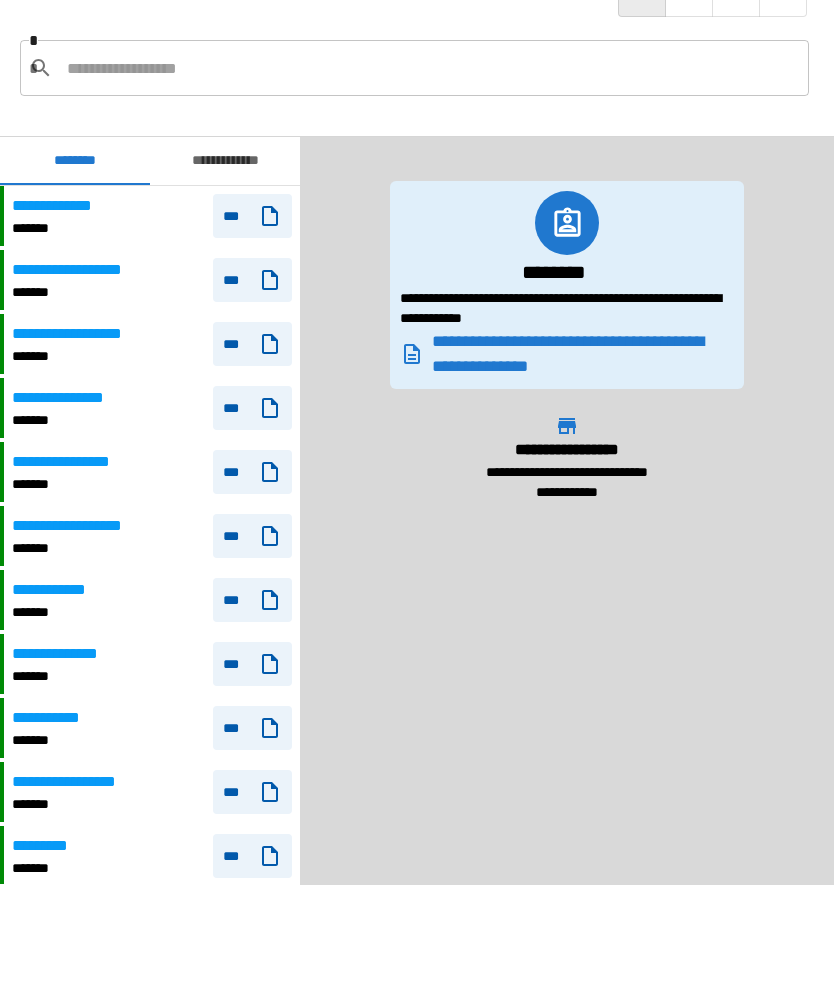 scroll, scrollTop: 1250, scrollLeft: 0, axis: vertical 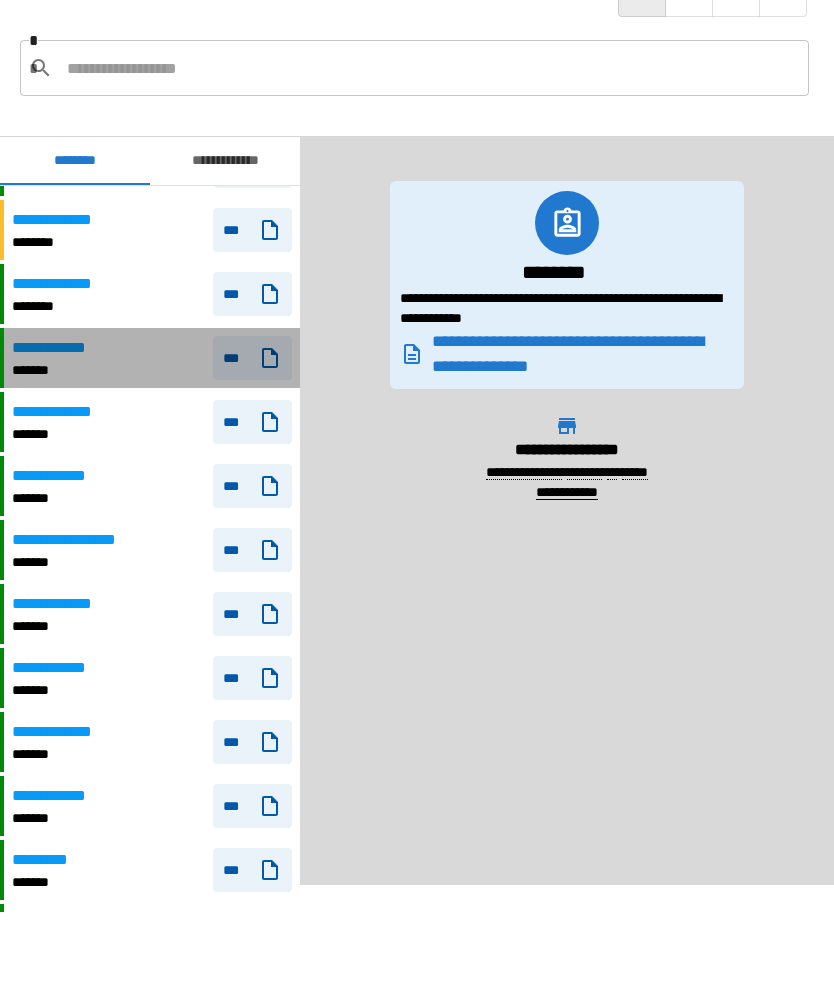 click on "***" at bounding box center (252, 358) 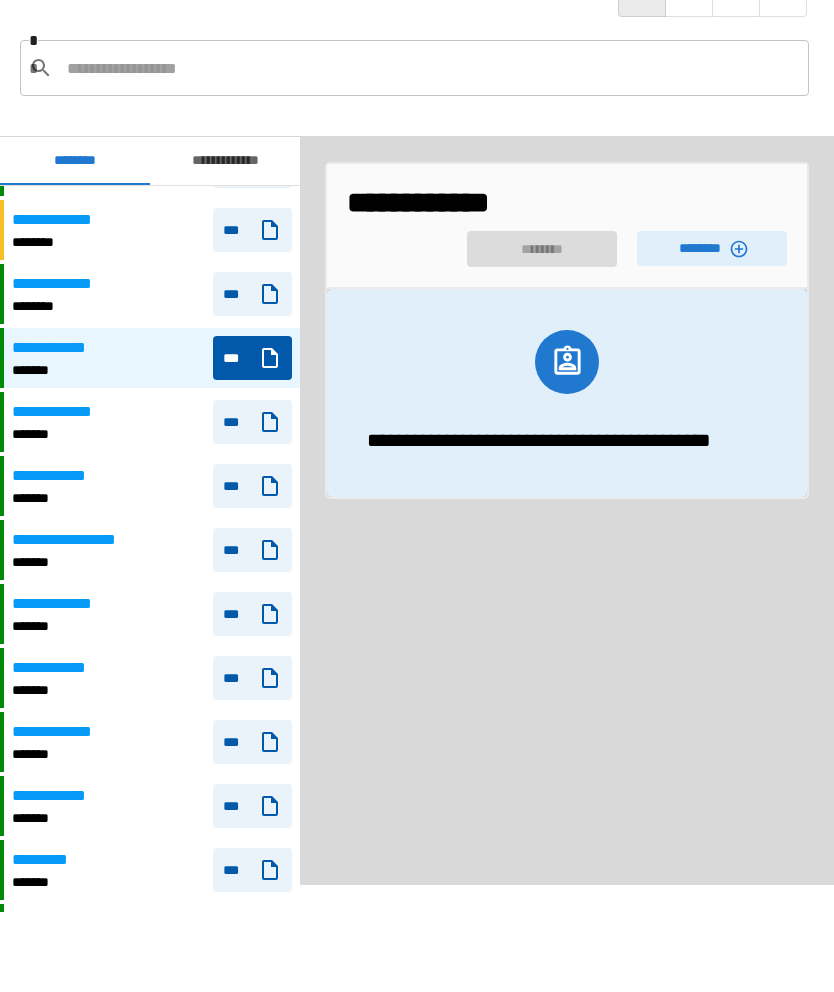 click on "********" at bounding box center [712, 248] 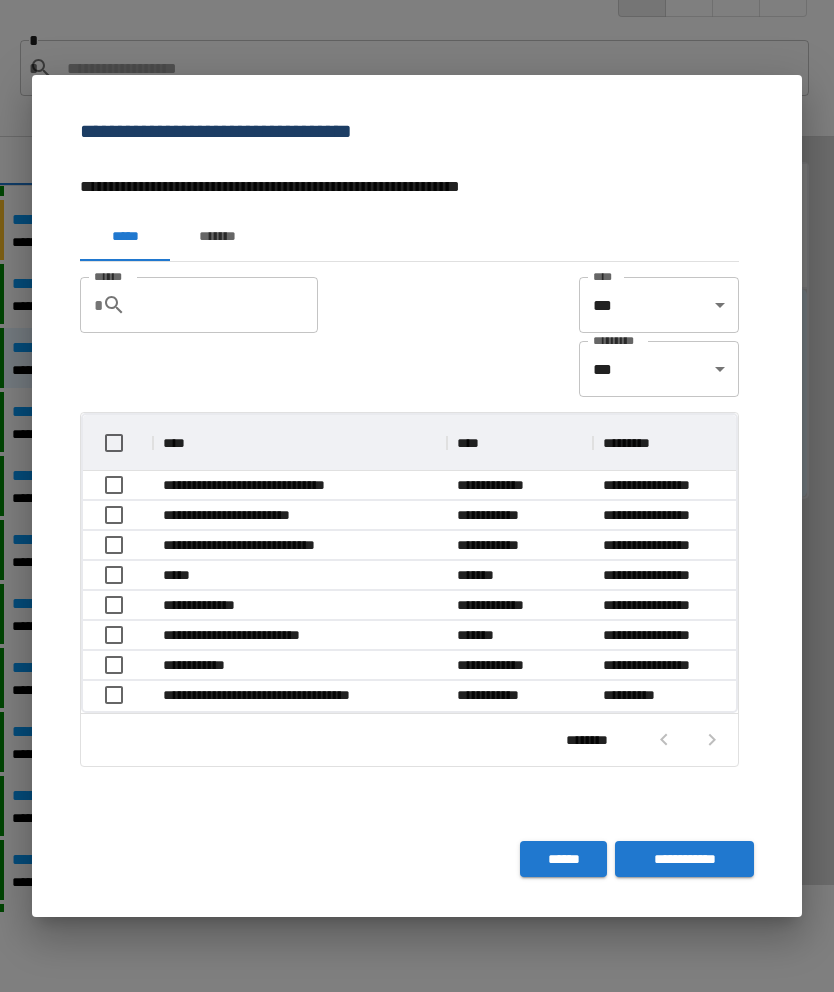 scroll, scrollTop: 1, scrollLeft: 1, axis: both 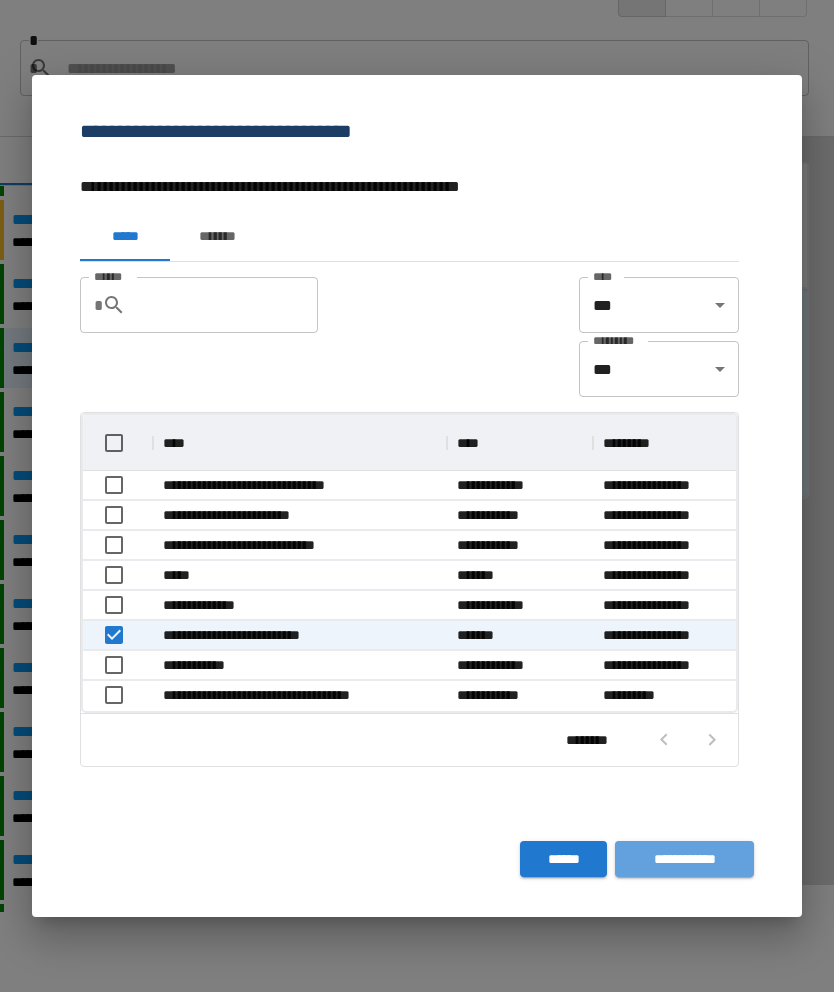 click on "**********" at bounding box center (684, 859) 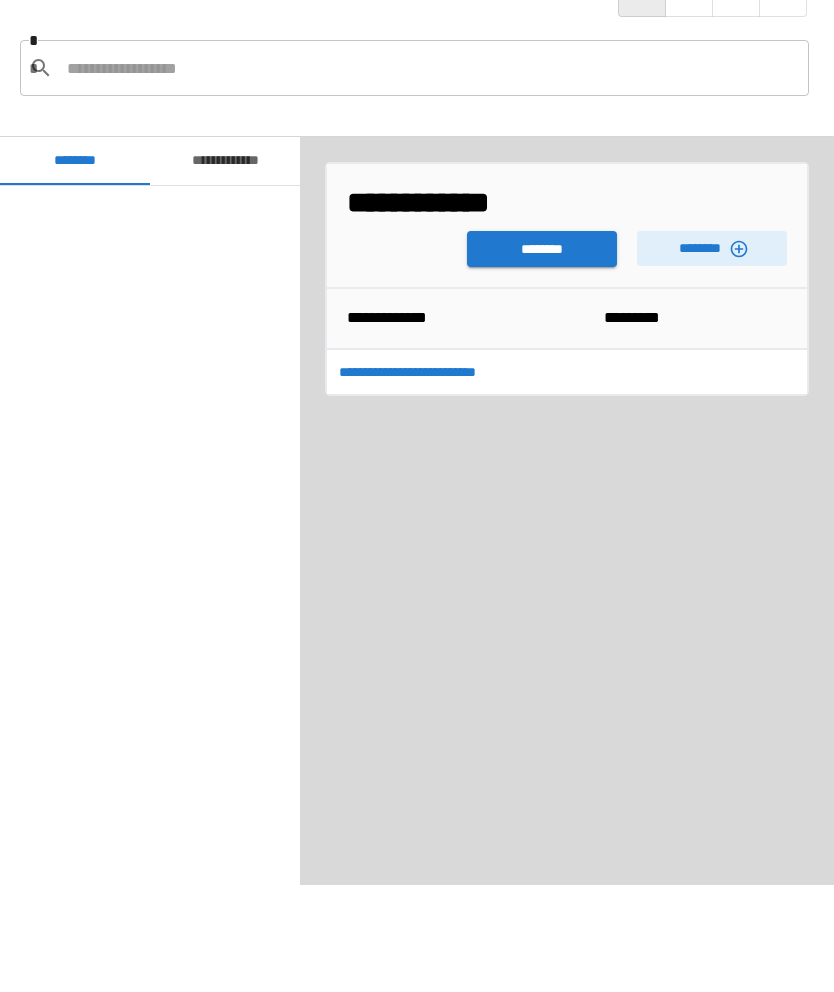 scroll, scrollTop: 1250, scrollLeft: 0, axis: vertical 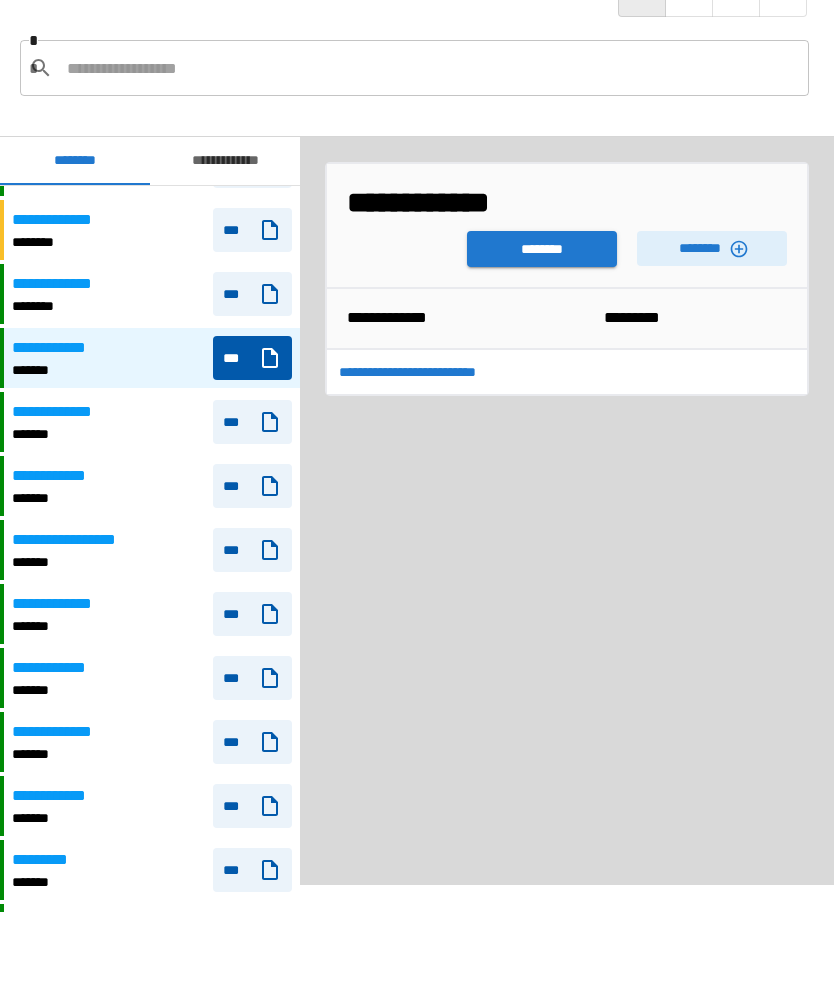 click on "********" at bounding box center [542, 249] 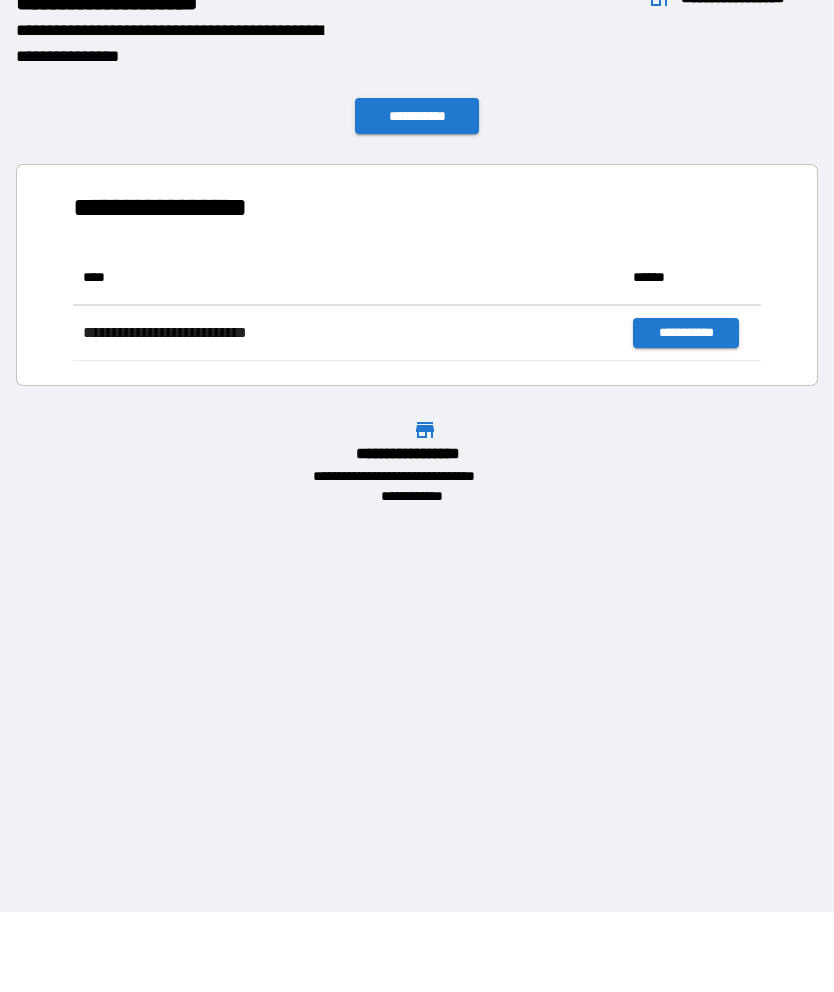 scroll, scrollTop: 1, scrollLeft: 1, axis: both 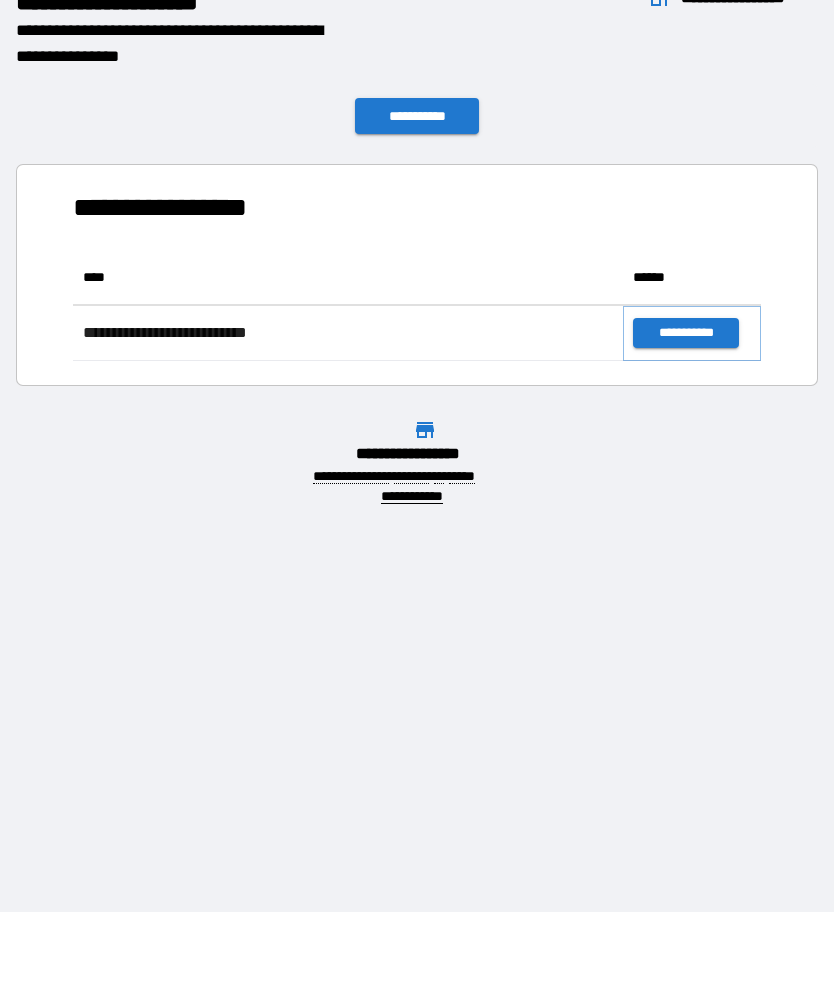 click on "**********" at bounding box center (685, 333) 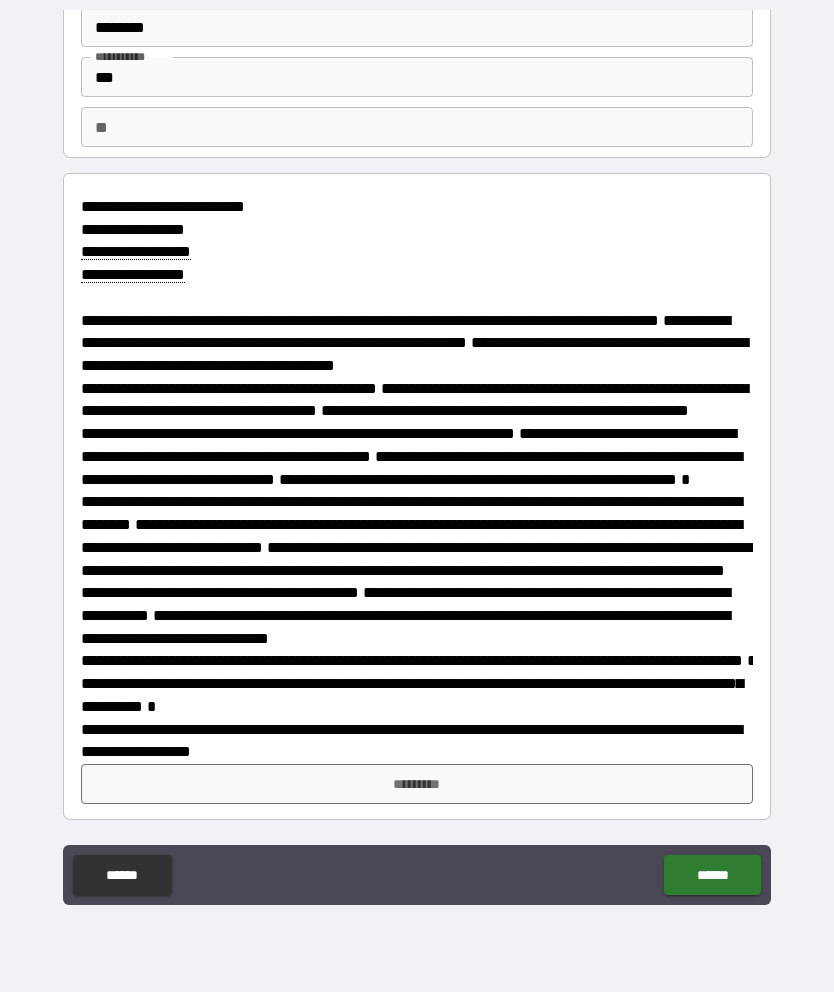 scroll, scrollTop: 144, scrollLeft: 0, axis: vertical 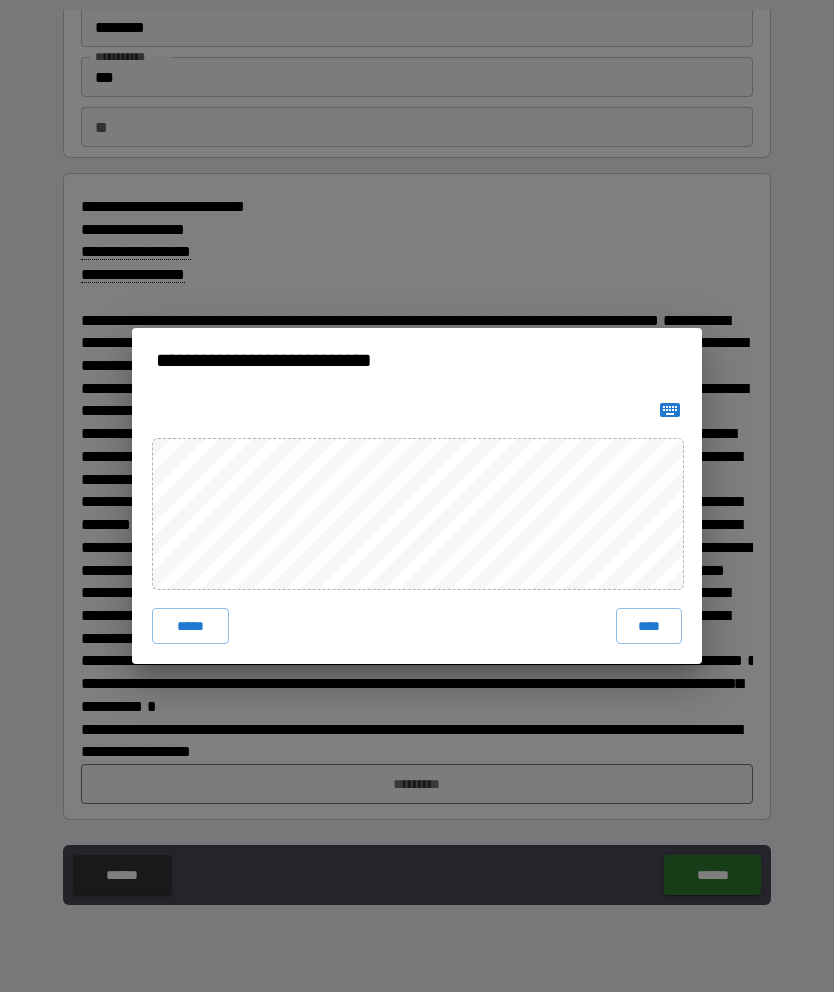 click on "****" at bounding box center (649, 626) 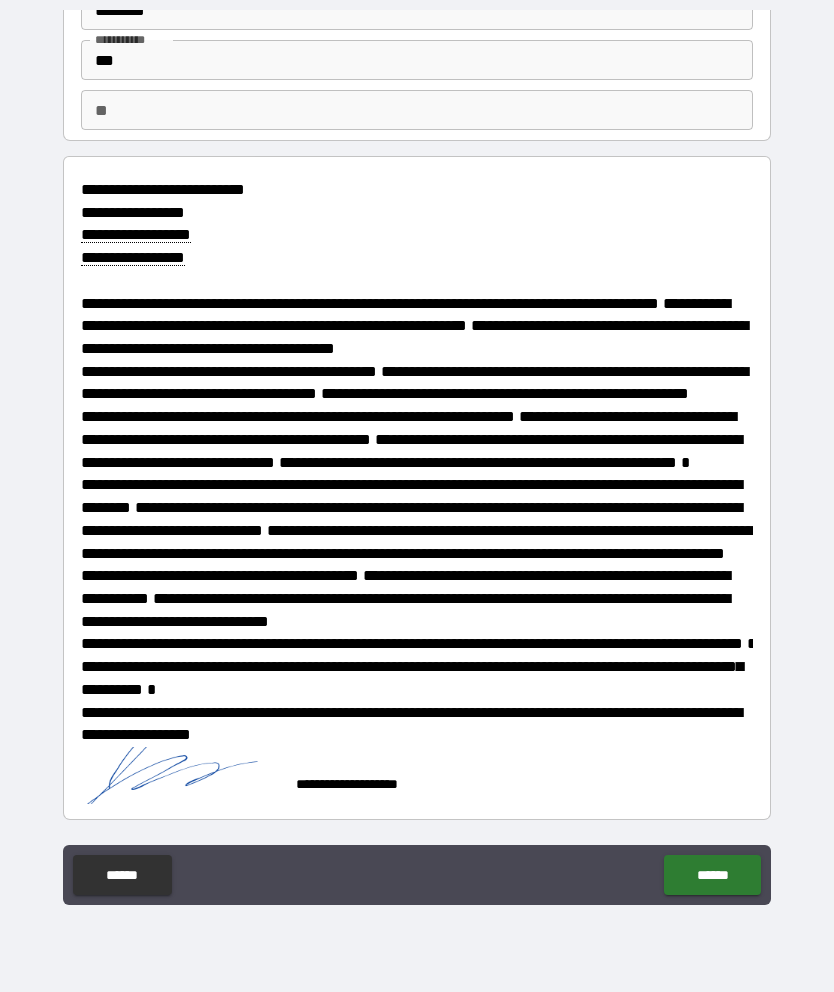 scroll, scrollTop: 134, scrollLeft: 0, axis: vertical 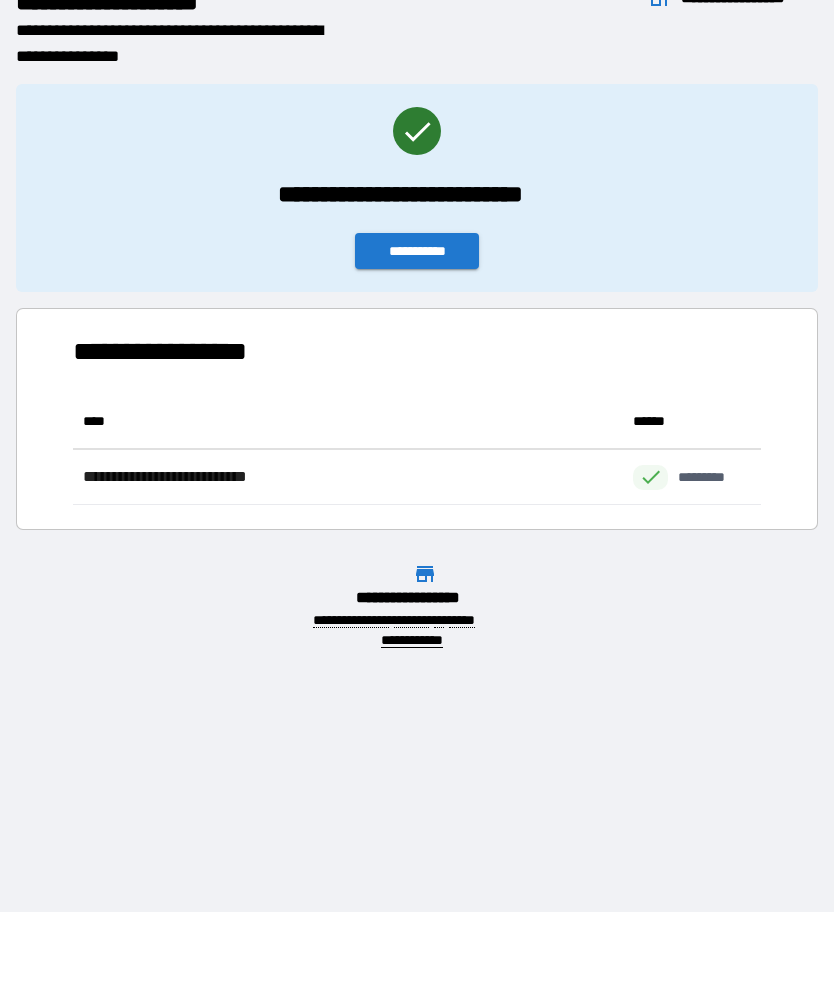 click on "**********" at bounding box center (417, 251) 